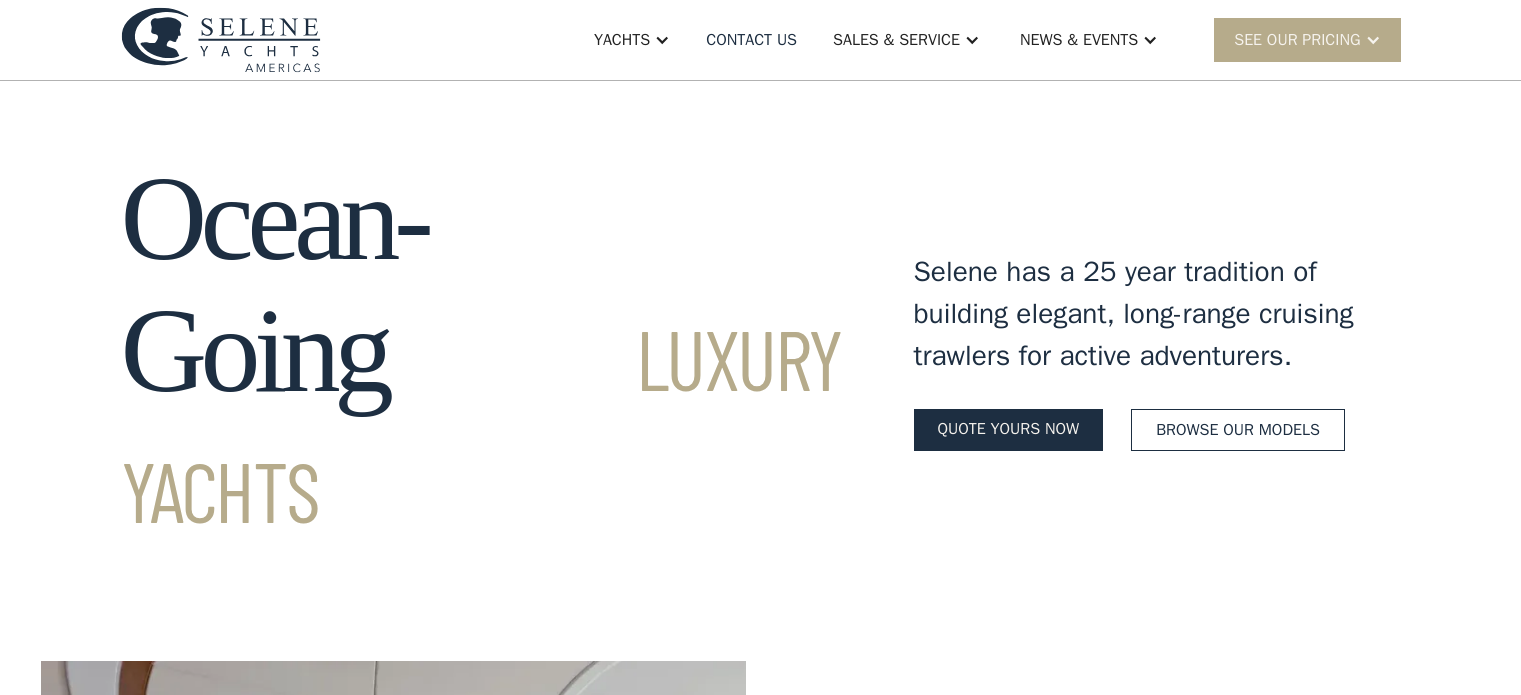 scroll, scrollTop: 0, scrollLeft: 0, axis: both 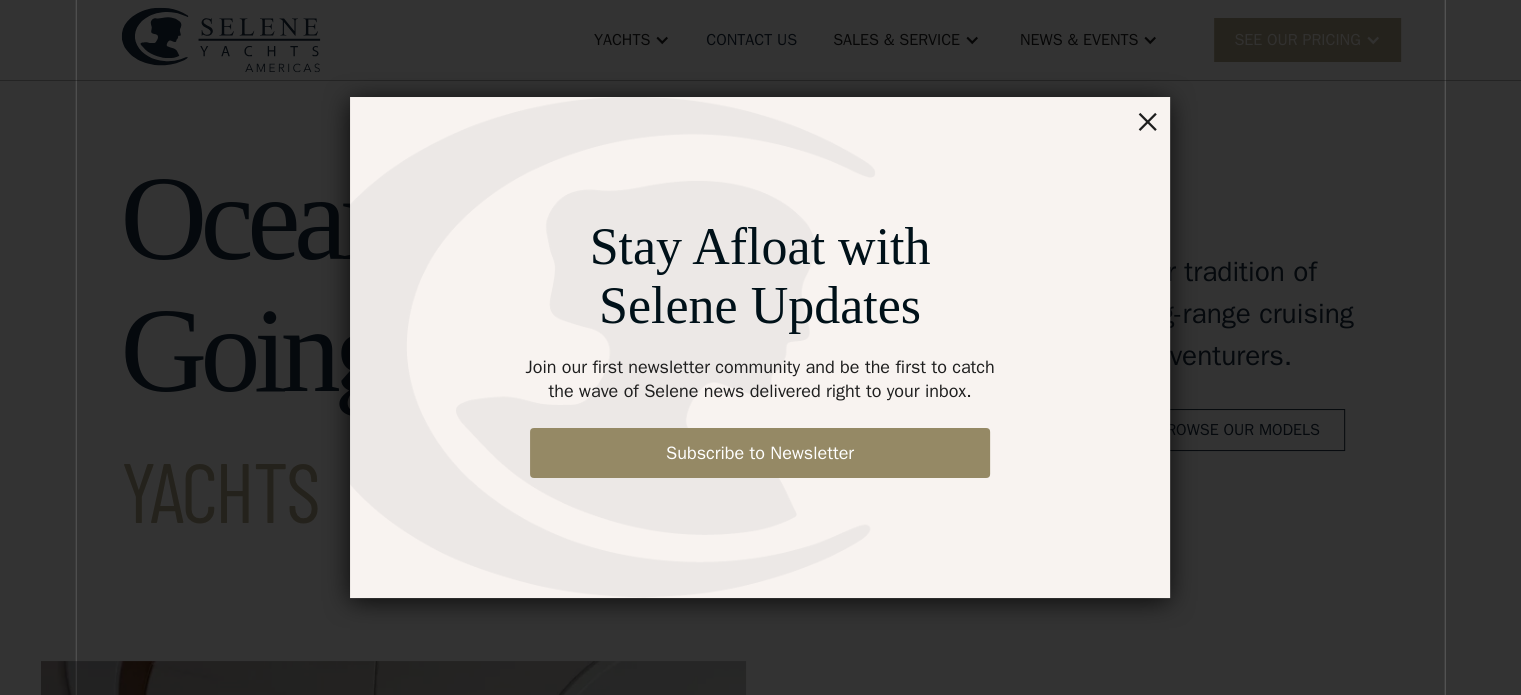 click on "×" at bounding box center (1147, 120) 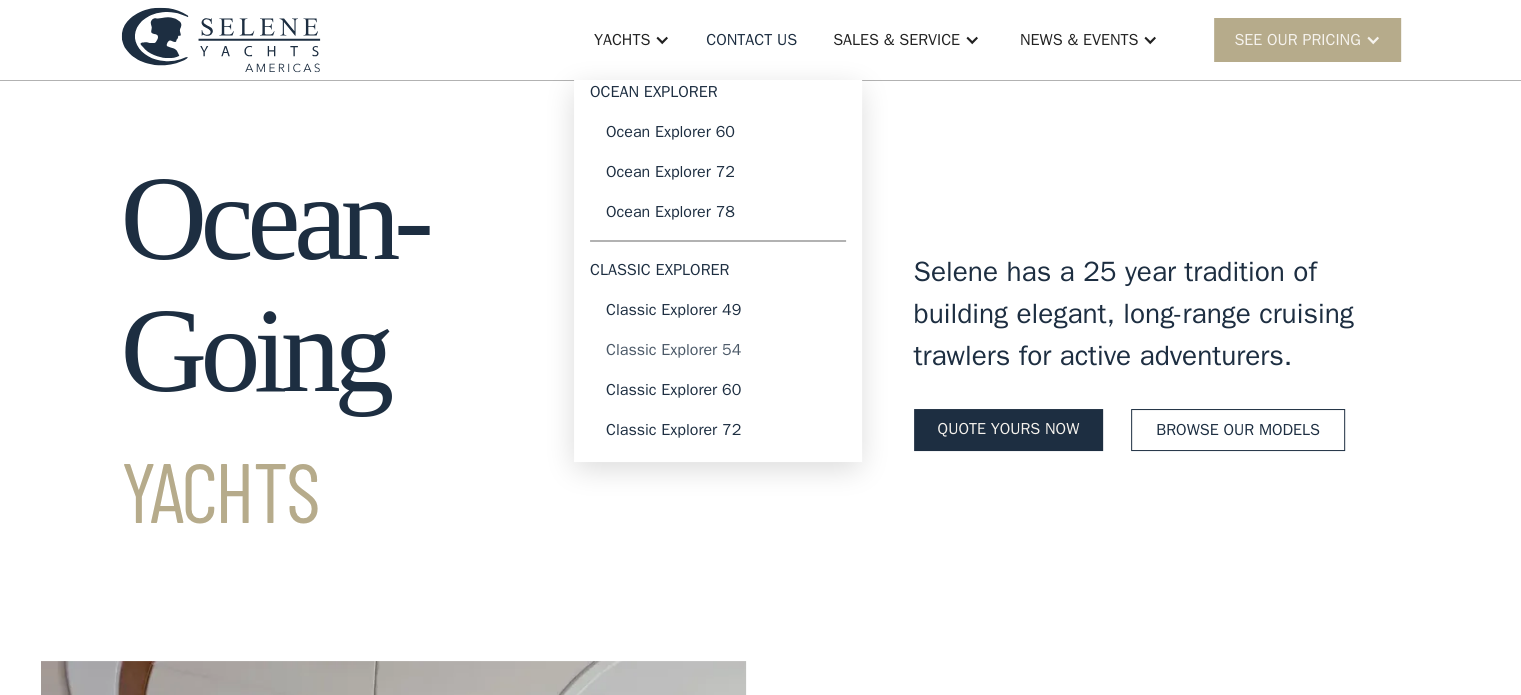 click on "Classic Explorer 54" at bounding box center (718, 350) 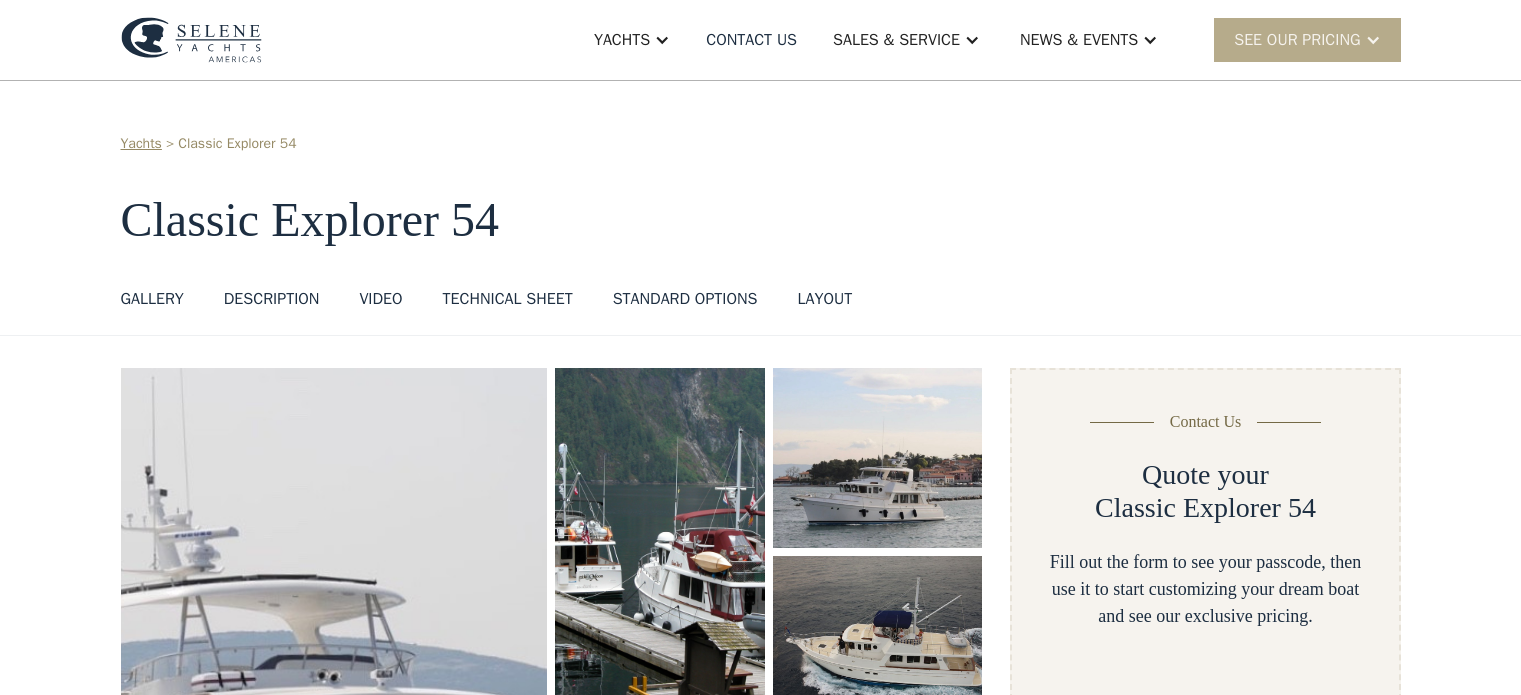 scroll, scrollTop: 0, scrollLeft: 0, axis: both 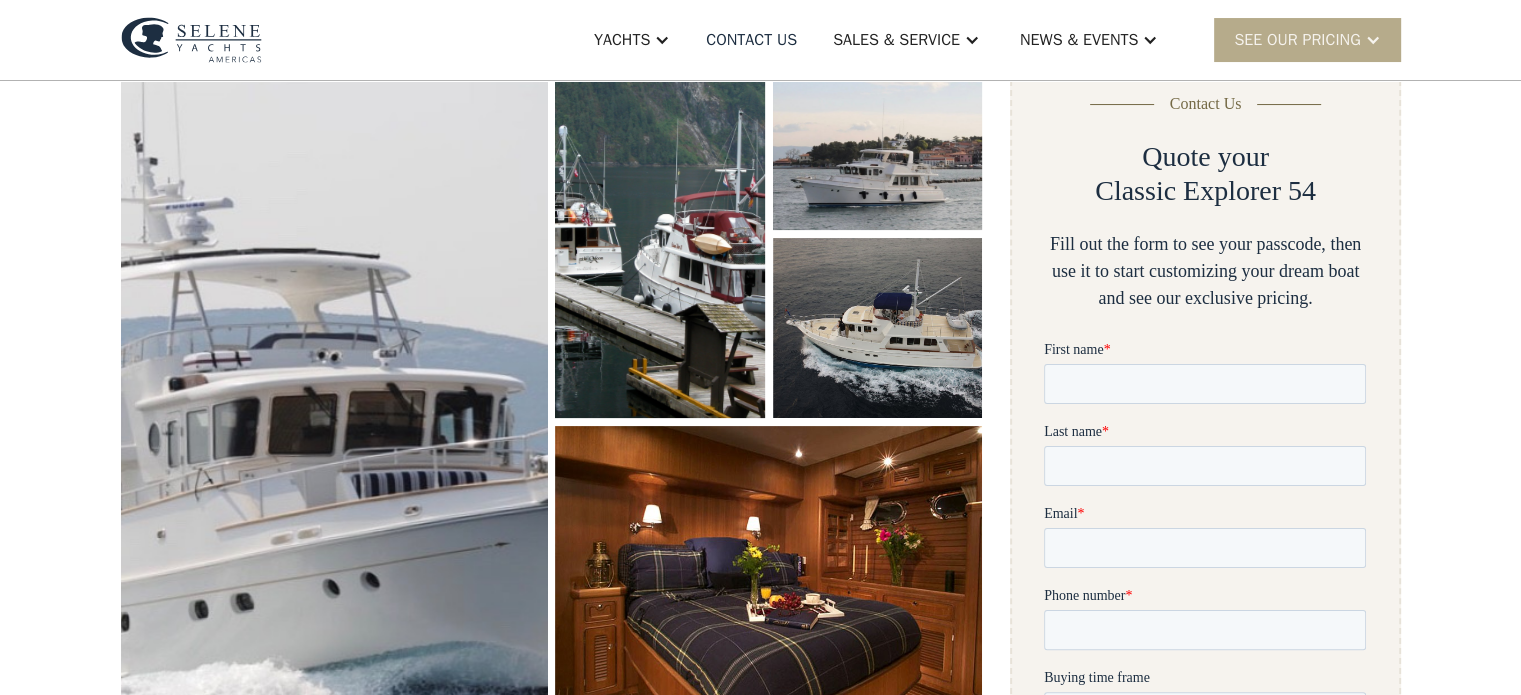 click at bounding box center [334, 398] 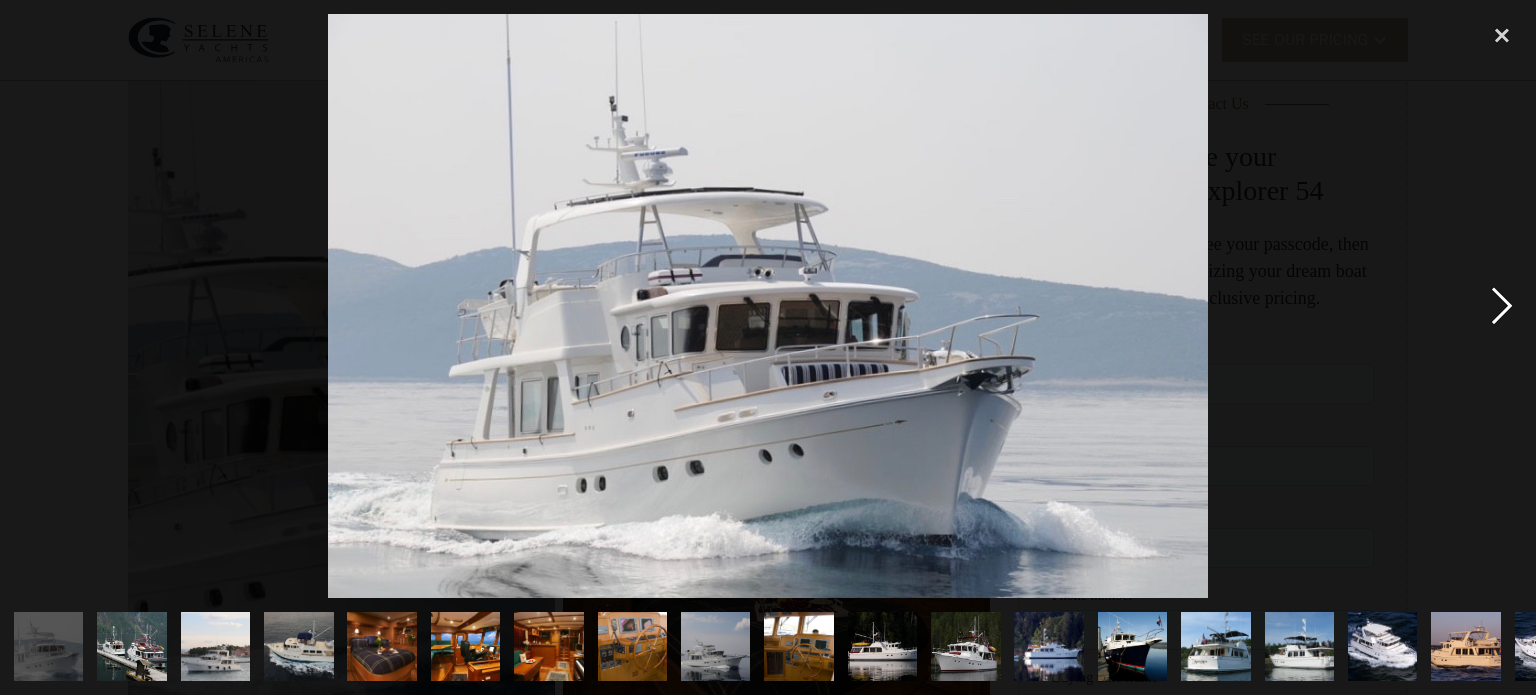 click at bounding box center [1502, 306] 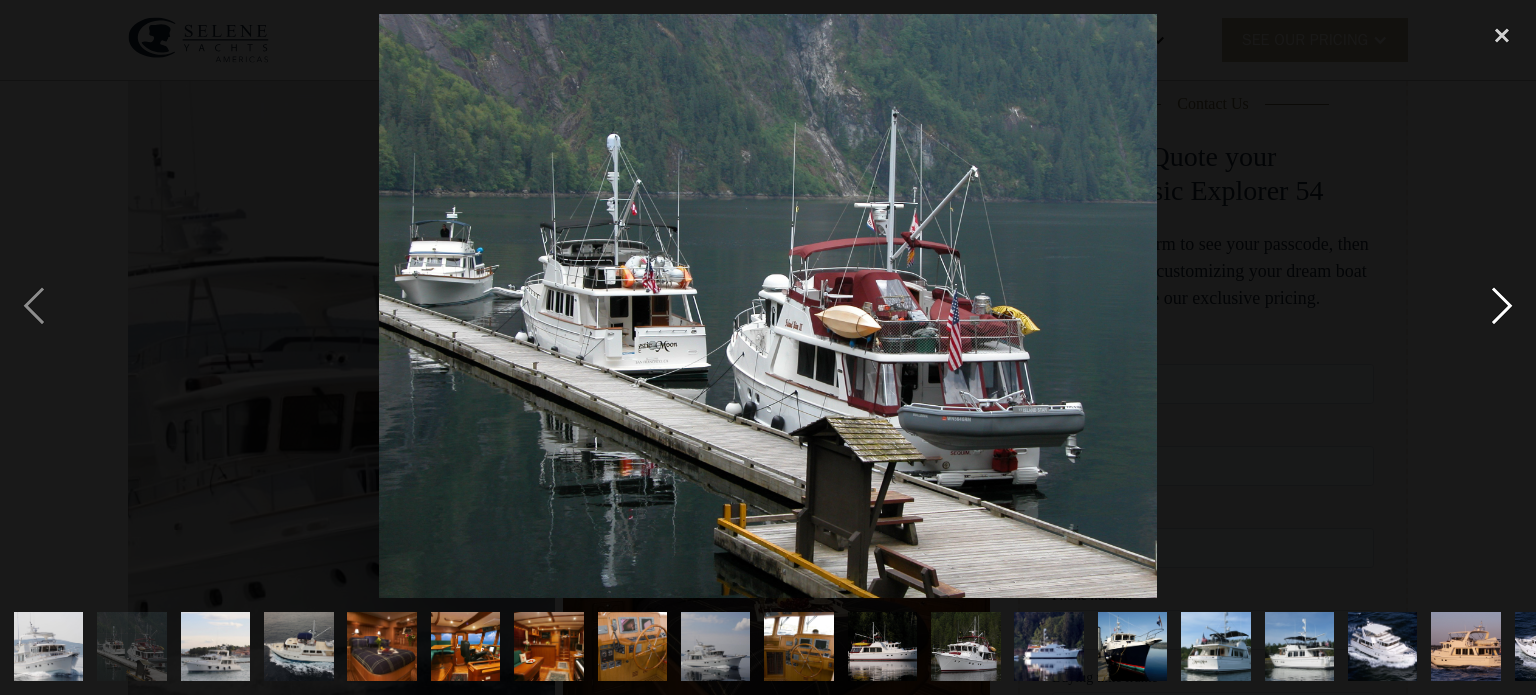click at bounding box center [1502, 306] 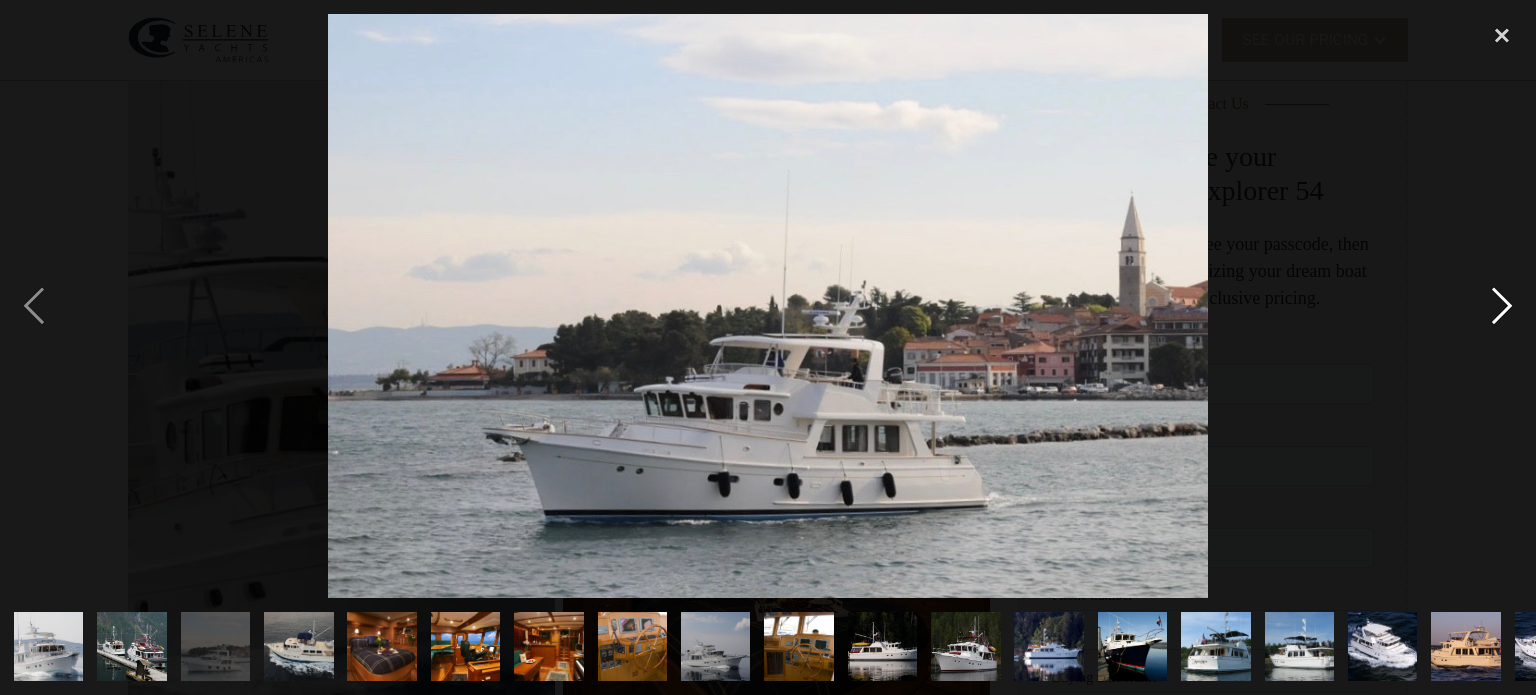 click at bounding box center (1502, 306) 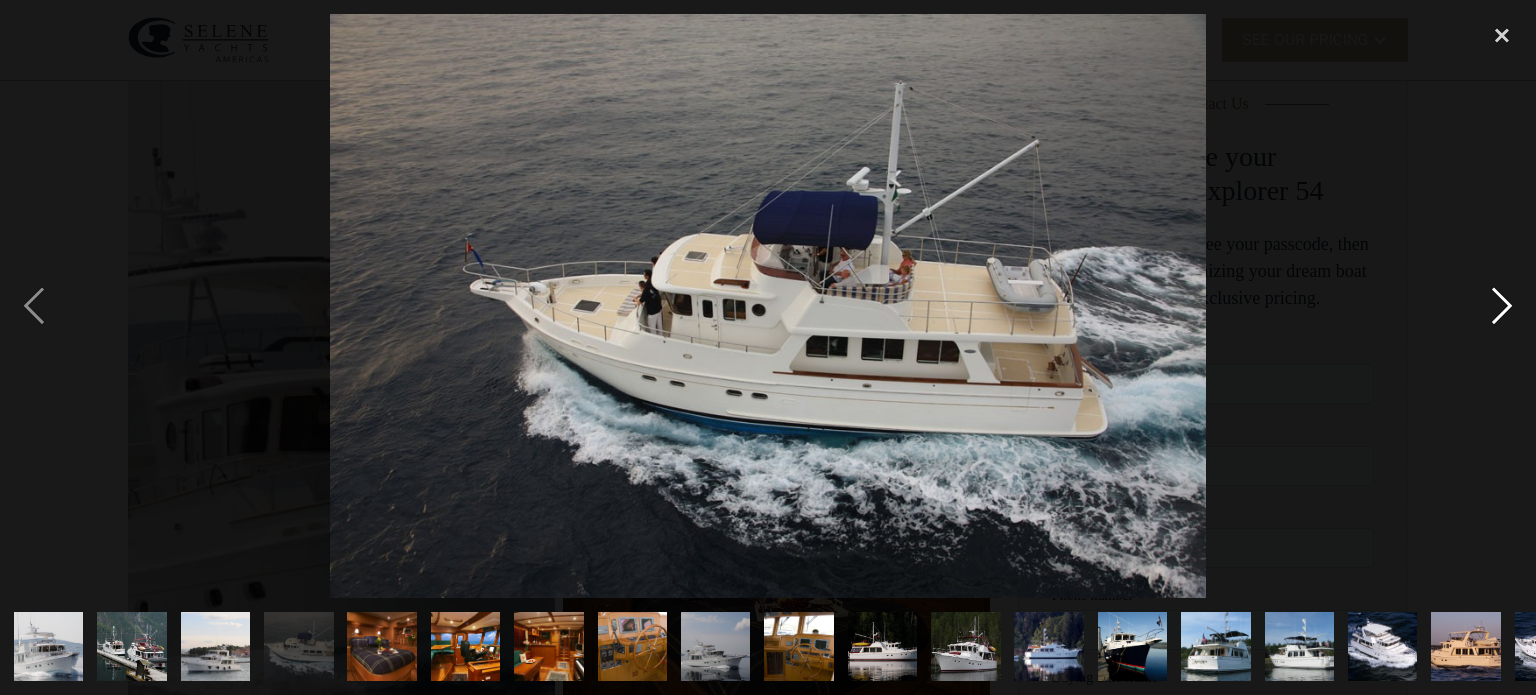 click at bounding box center (1502, 306) 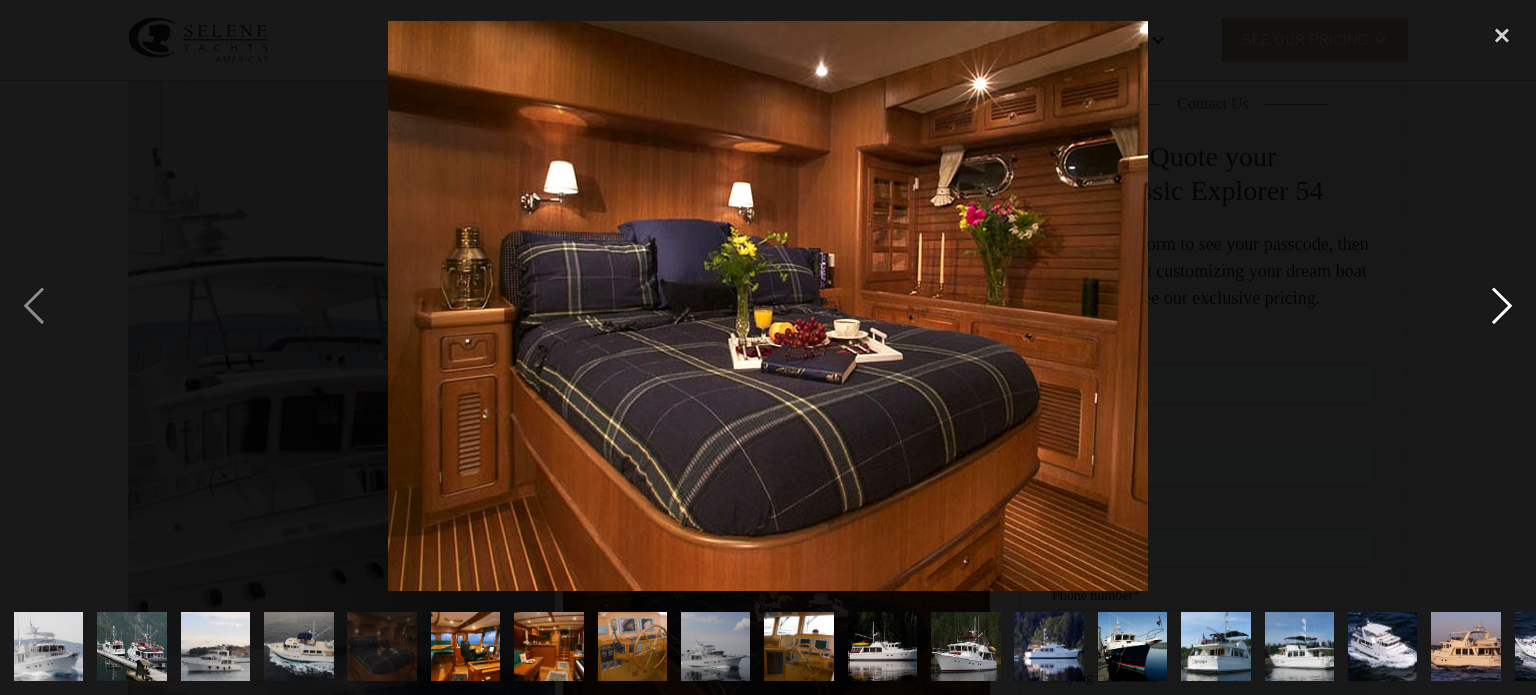 click at bounding box center (1502, 306) 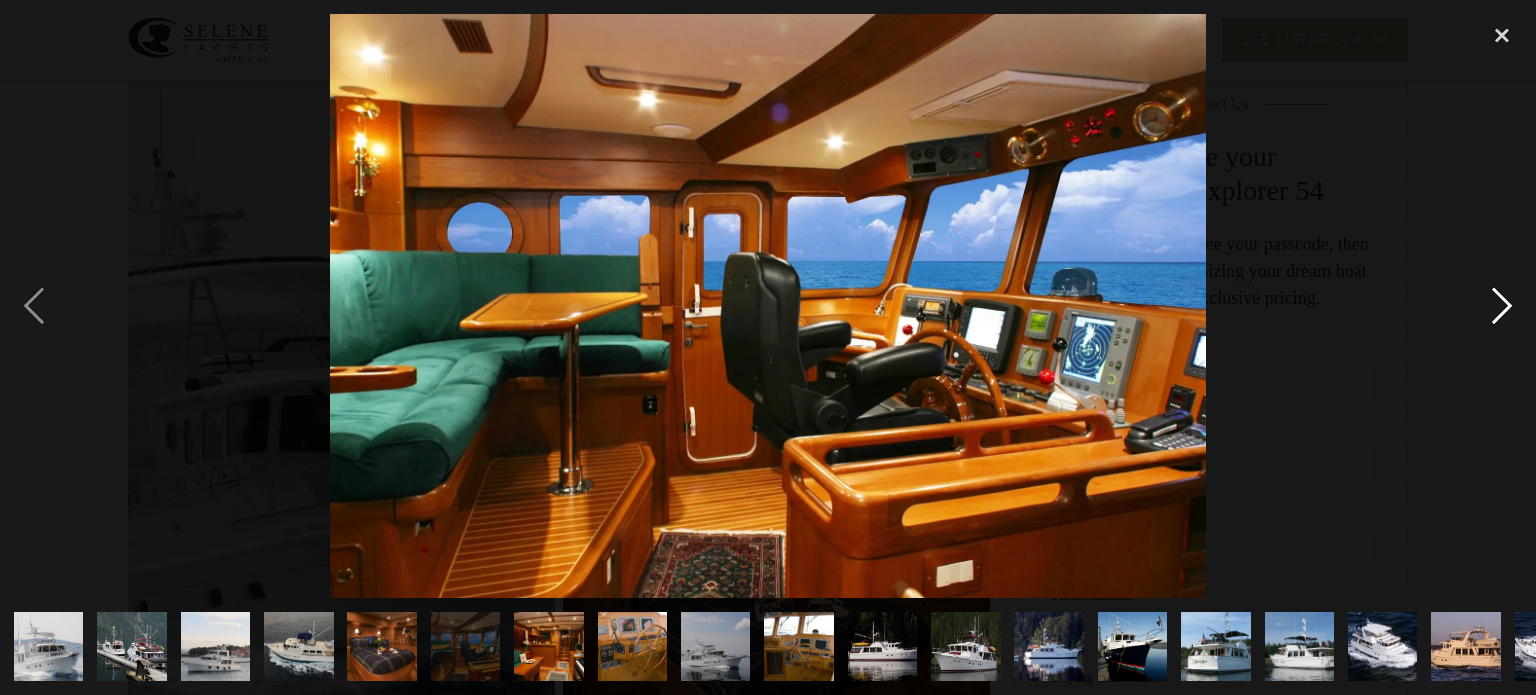 click at bounding box center (1502, 306) 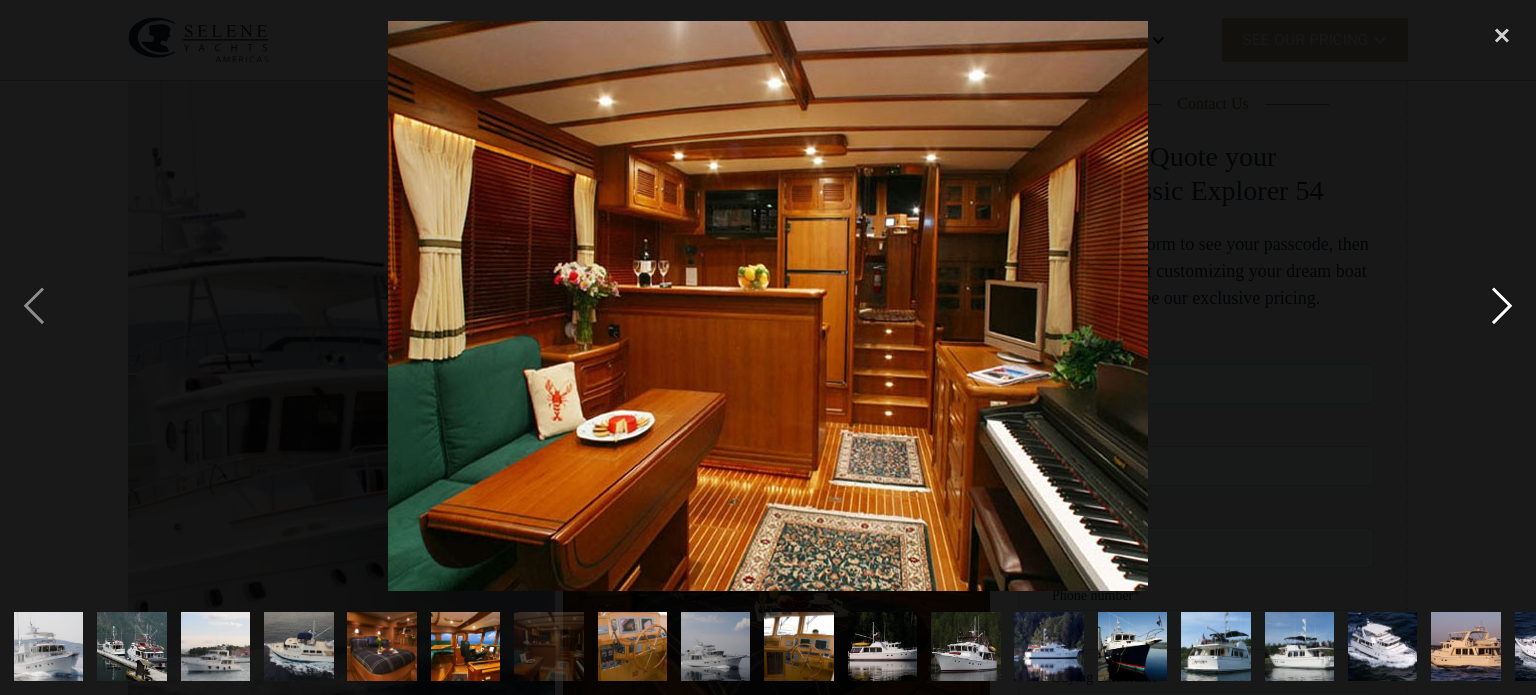click at bounding box center (1502, 306) 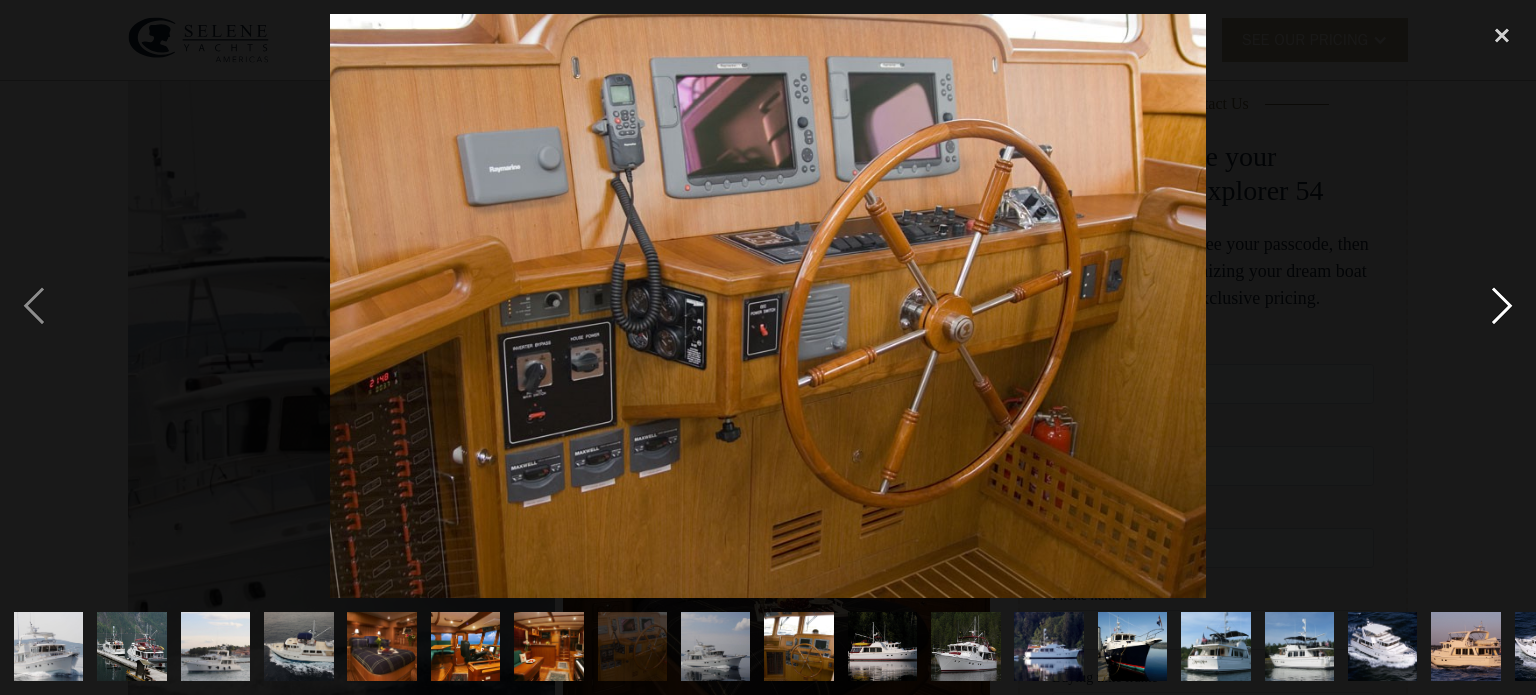 click at bounding box center [1502, 306] 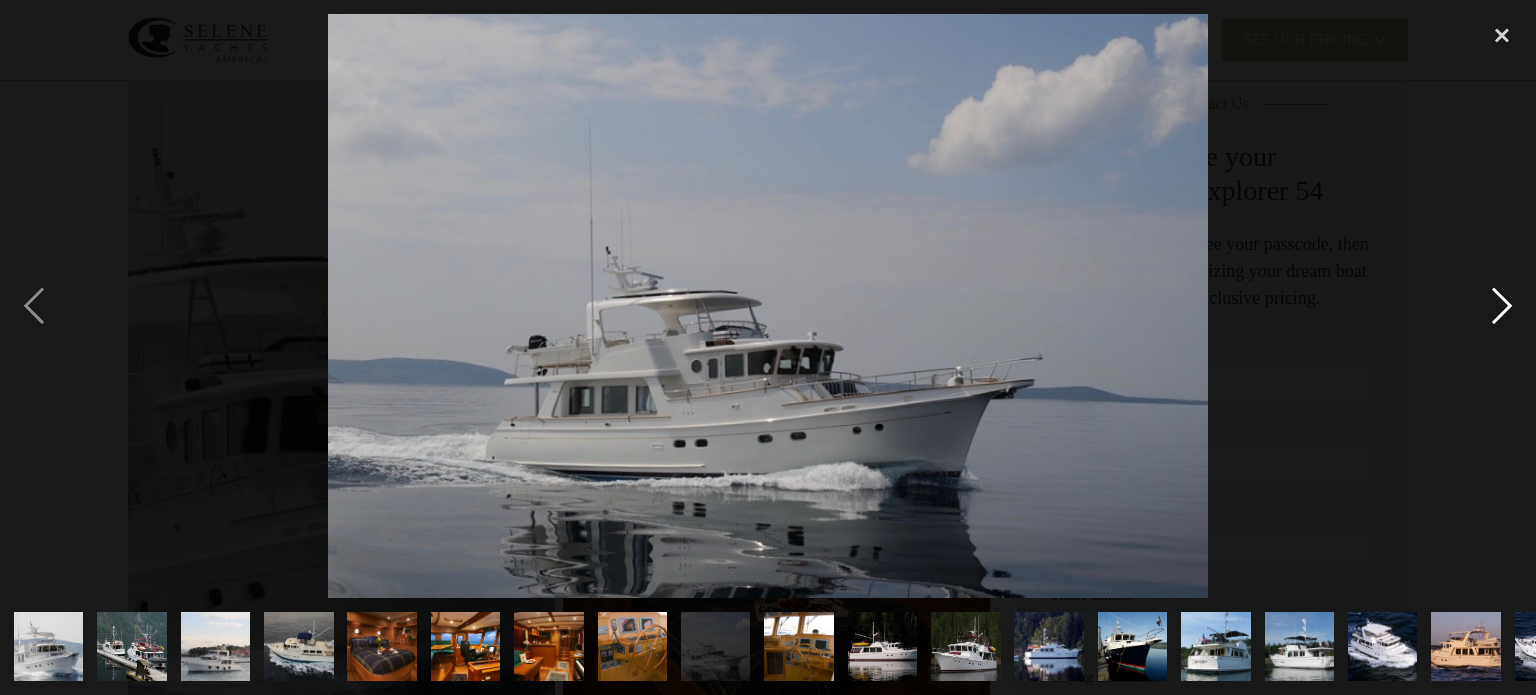 click at bounding box center [1502, 306] 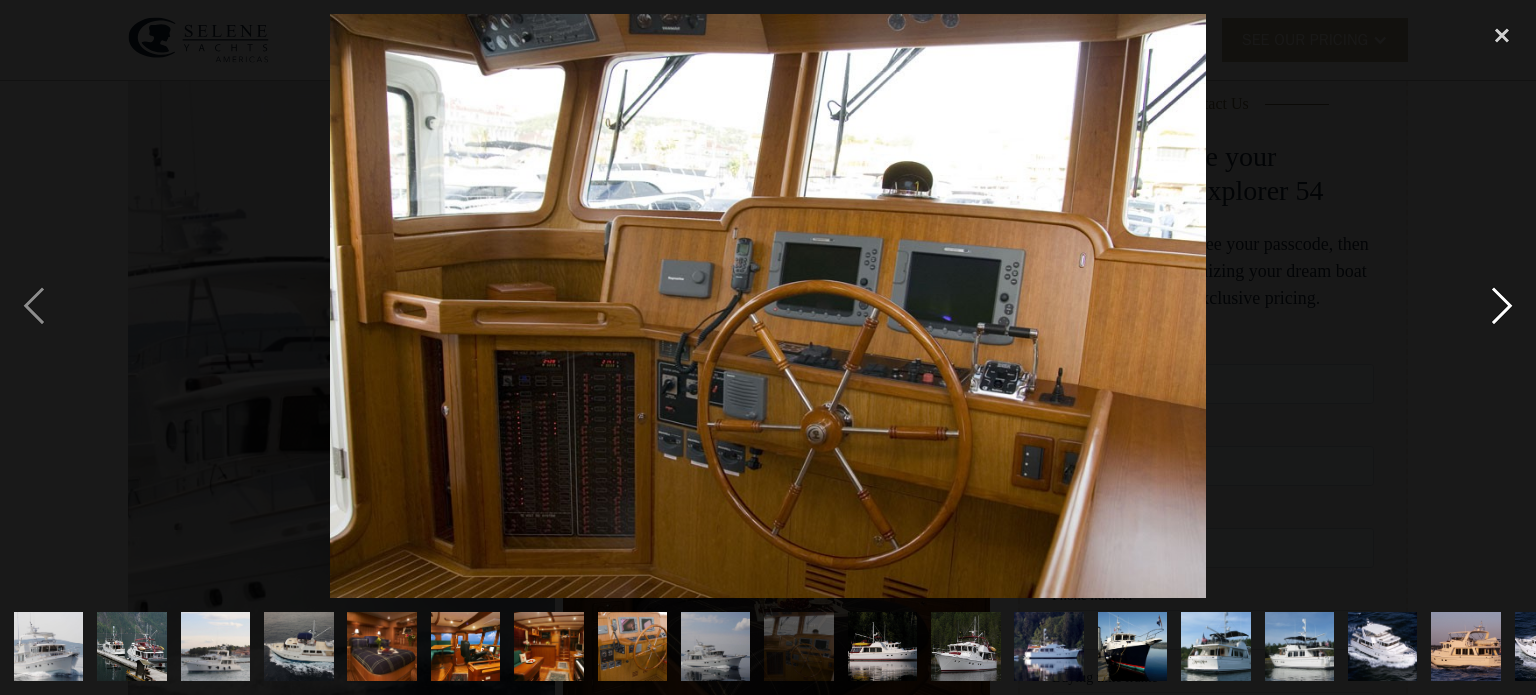 click at bounding box center [1502, 306] 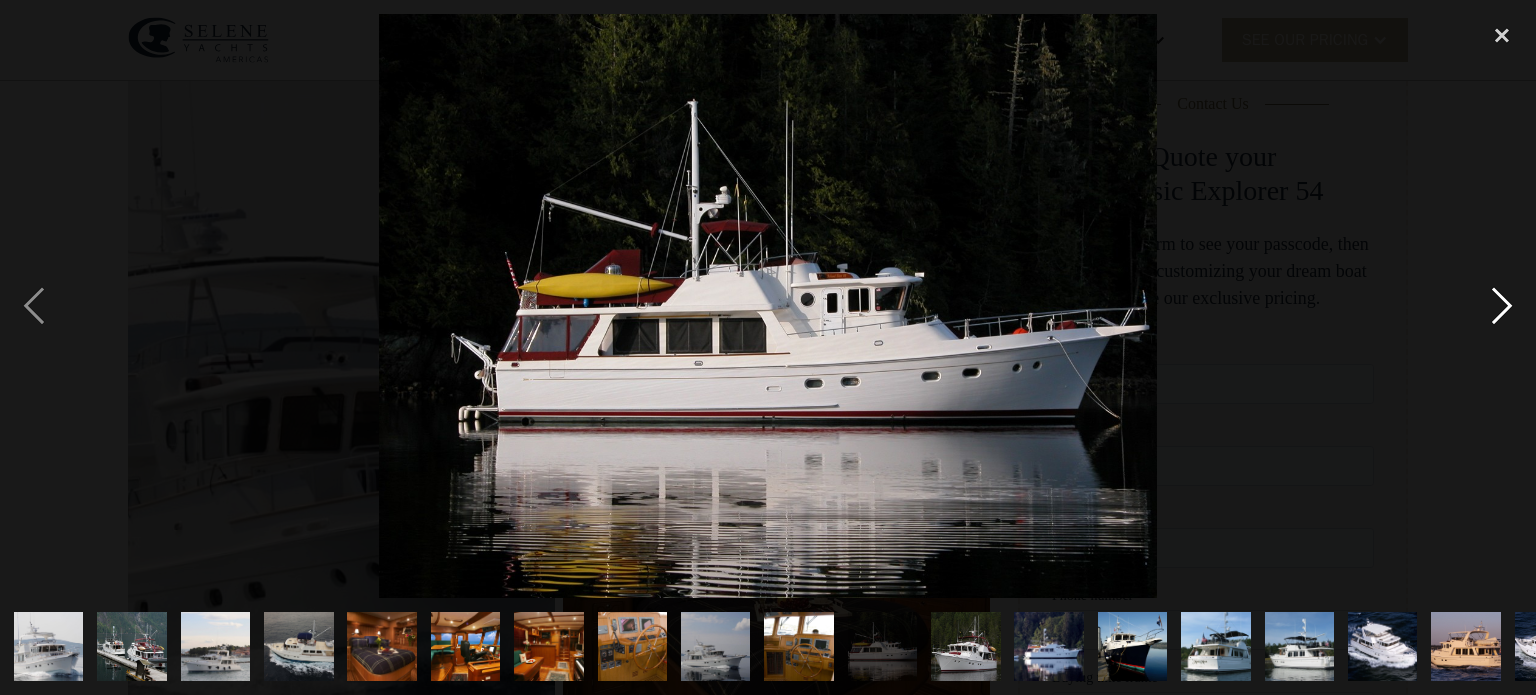 click at bounding box center [1502, 306] 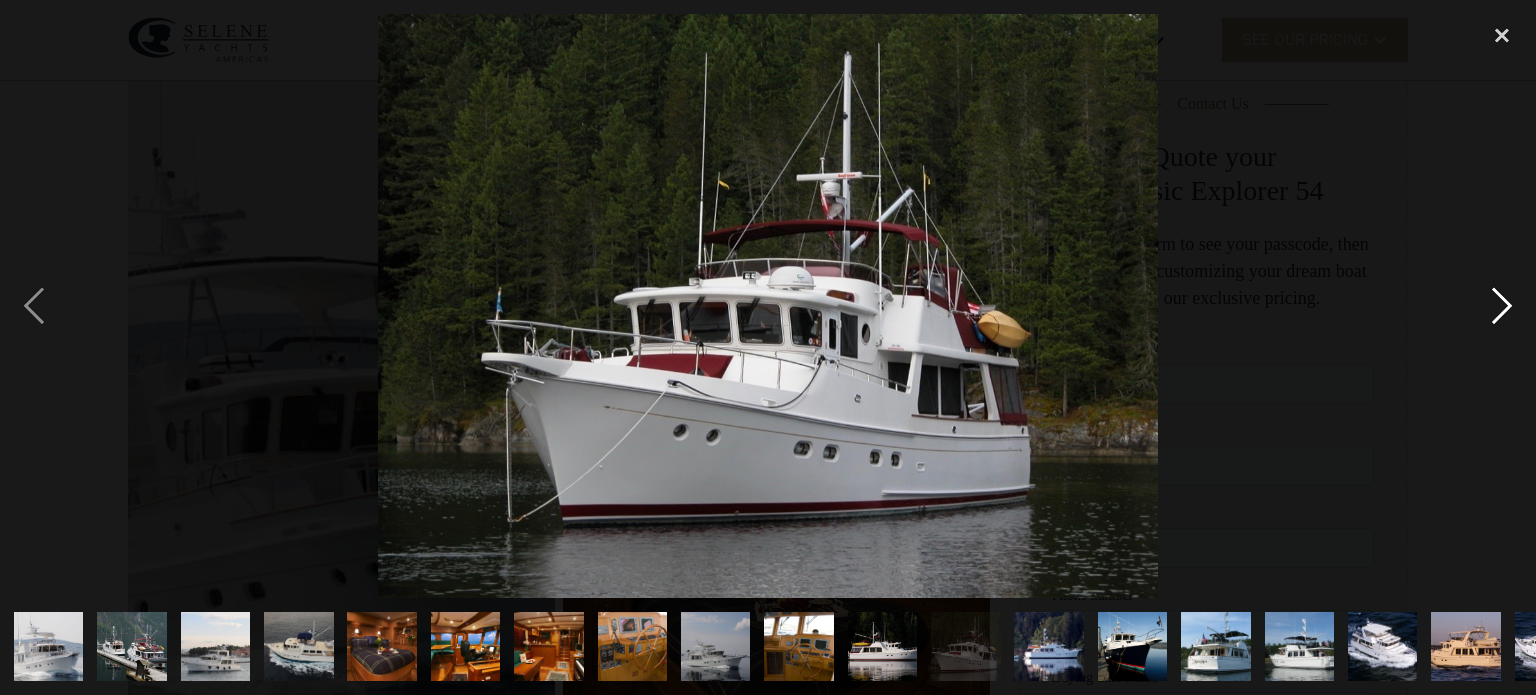 click at bounding box center [1502, 306] 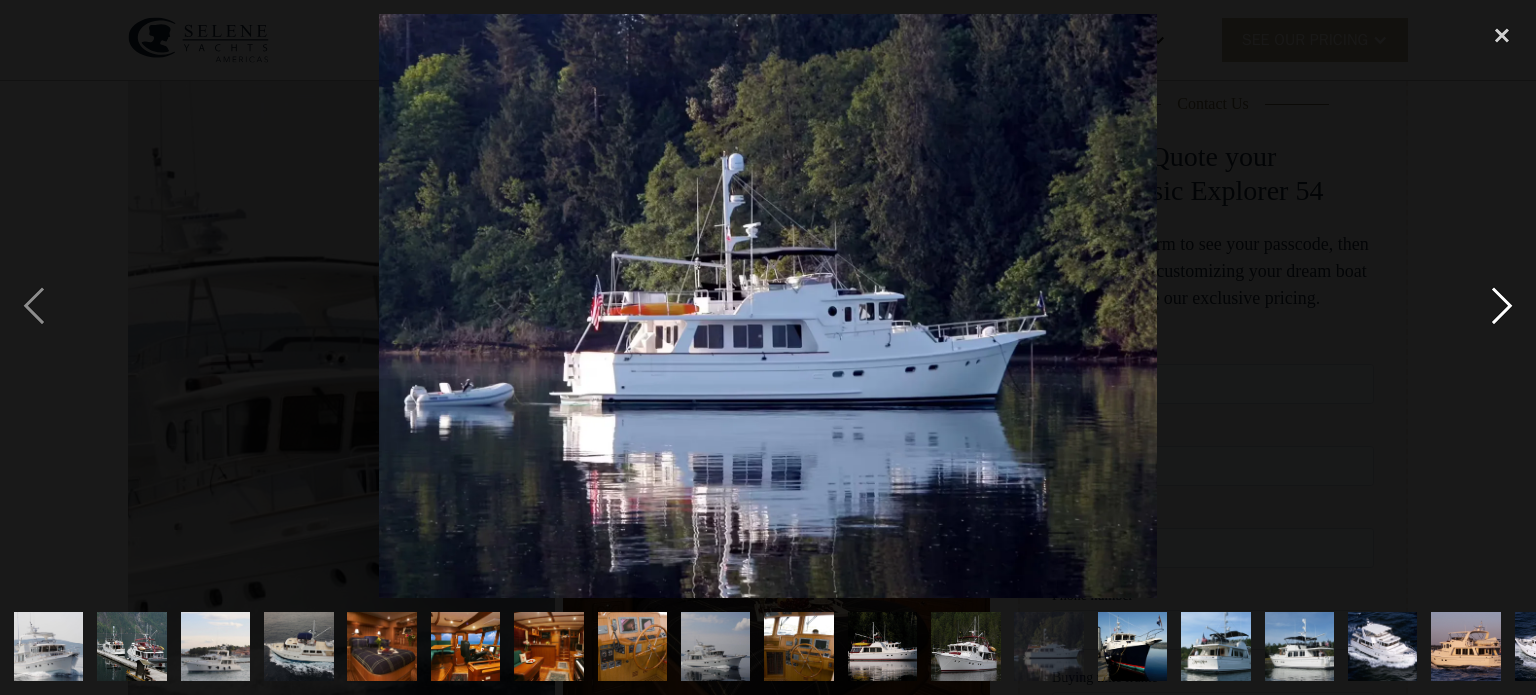 click at bounding box center [1502, 306] 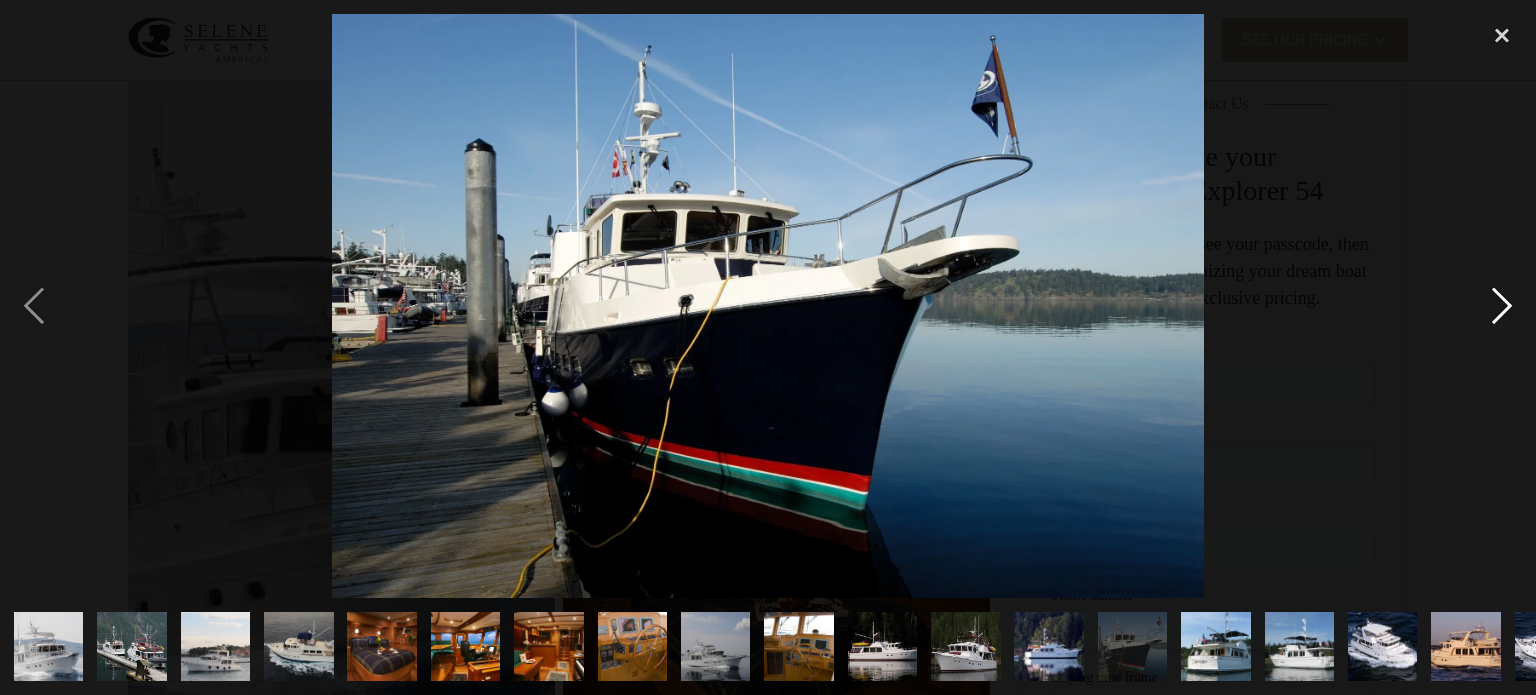 click at bounding box center [1502, 306] 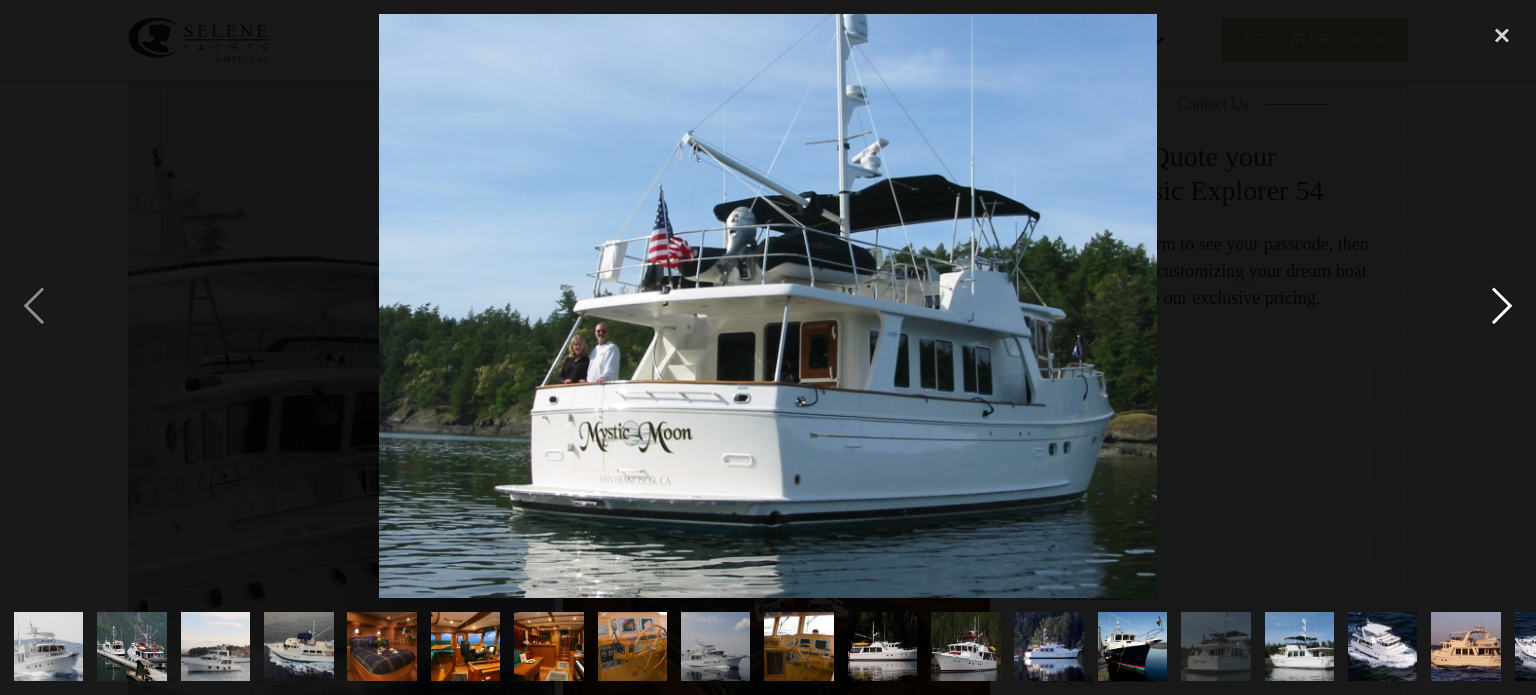 click at bounding box center [1502, 306] 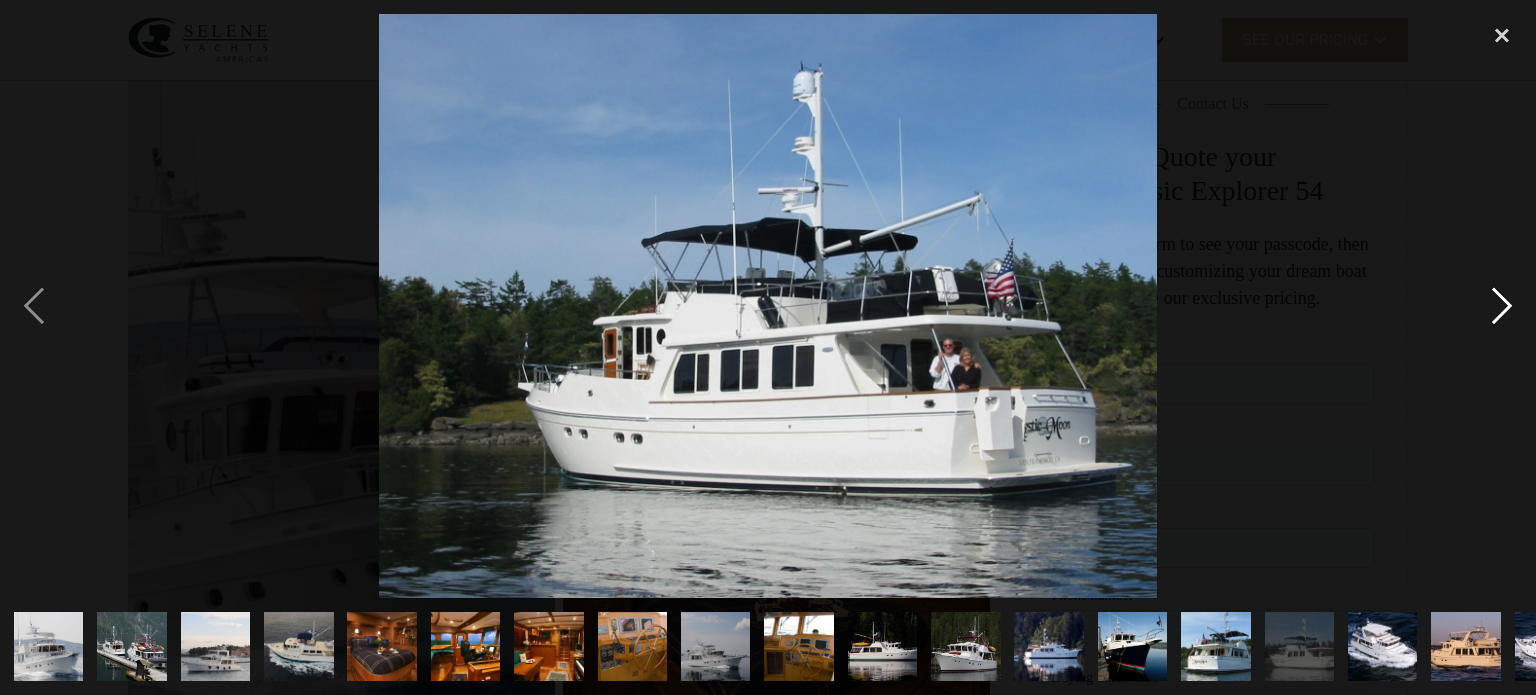 click at bounding box center [1502, 306] 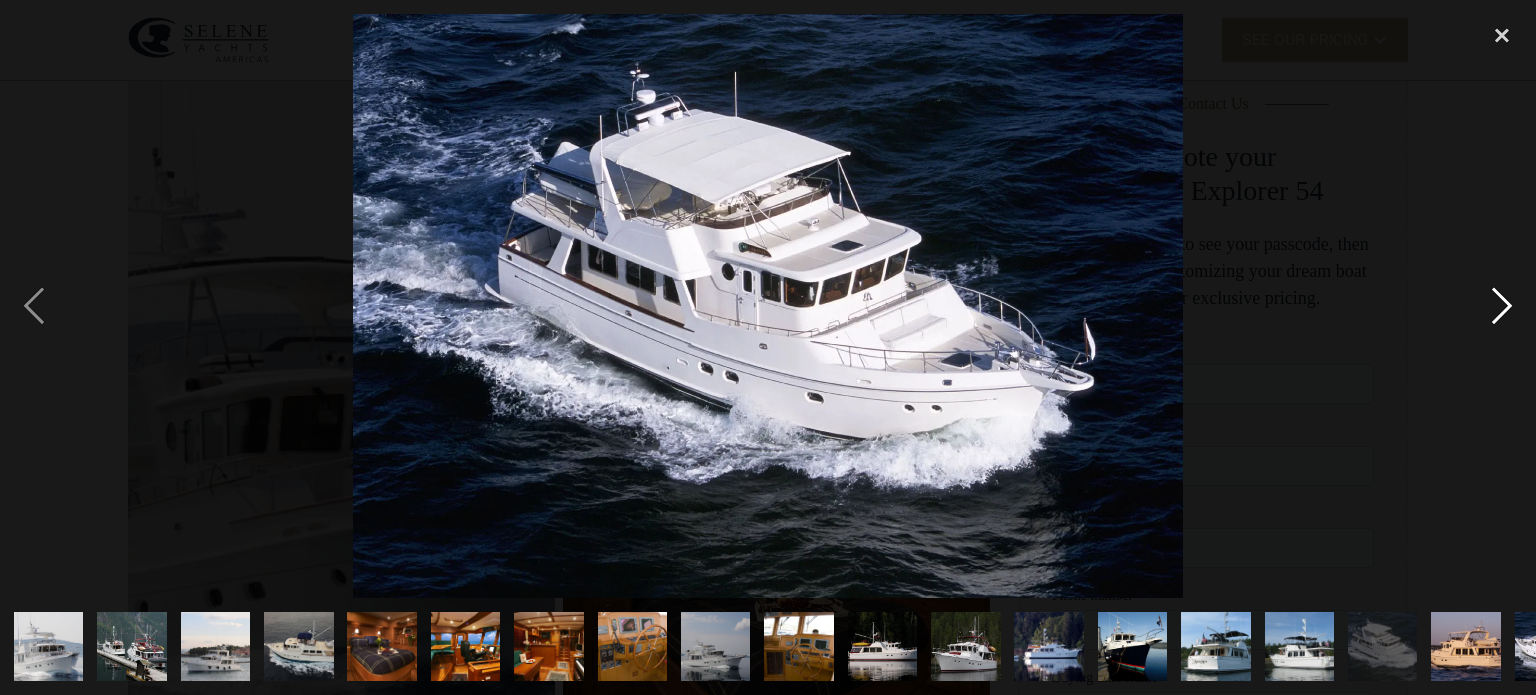 click at bounding box center [1502, 306] 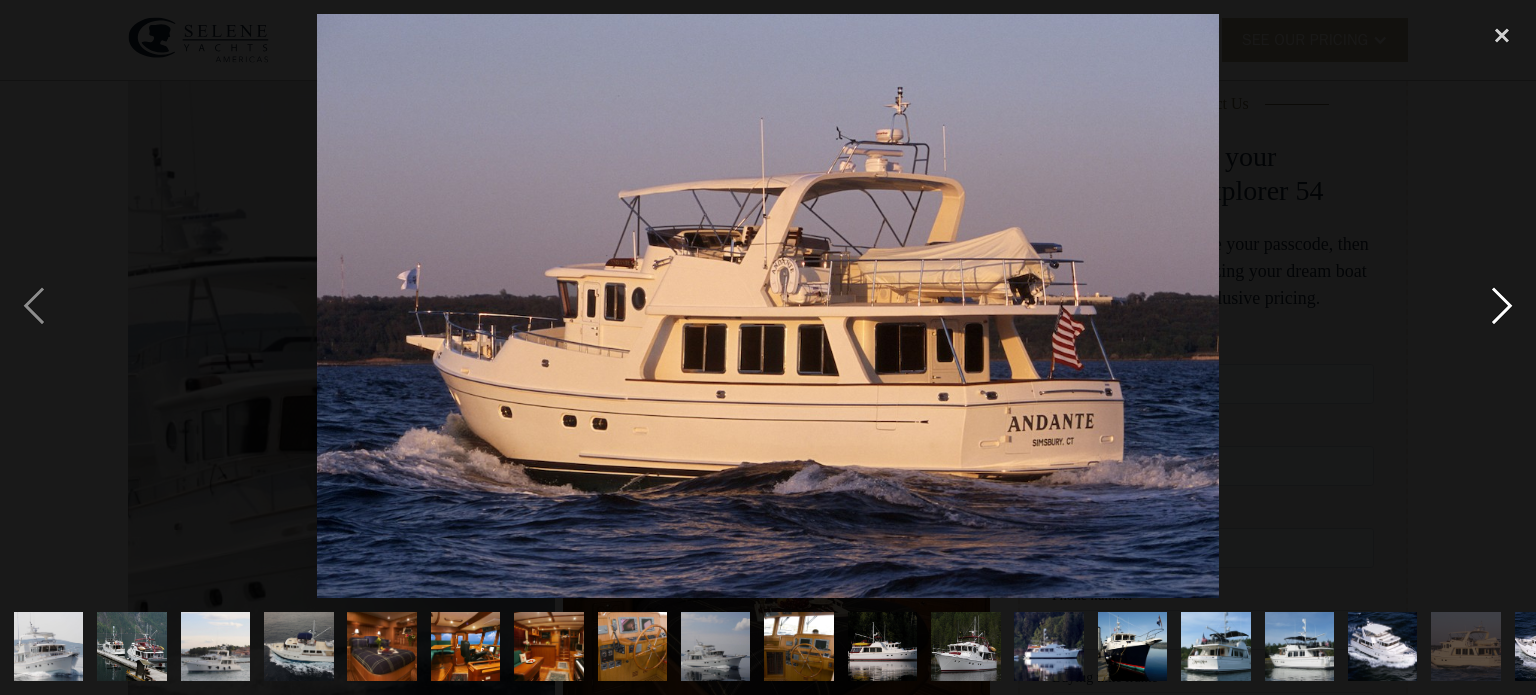 click at bounding box center (1502, 306) 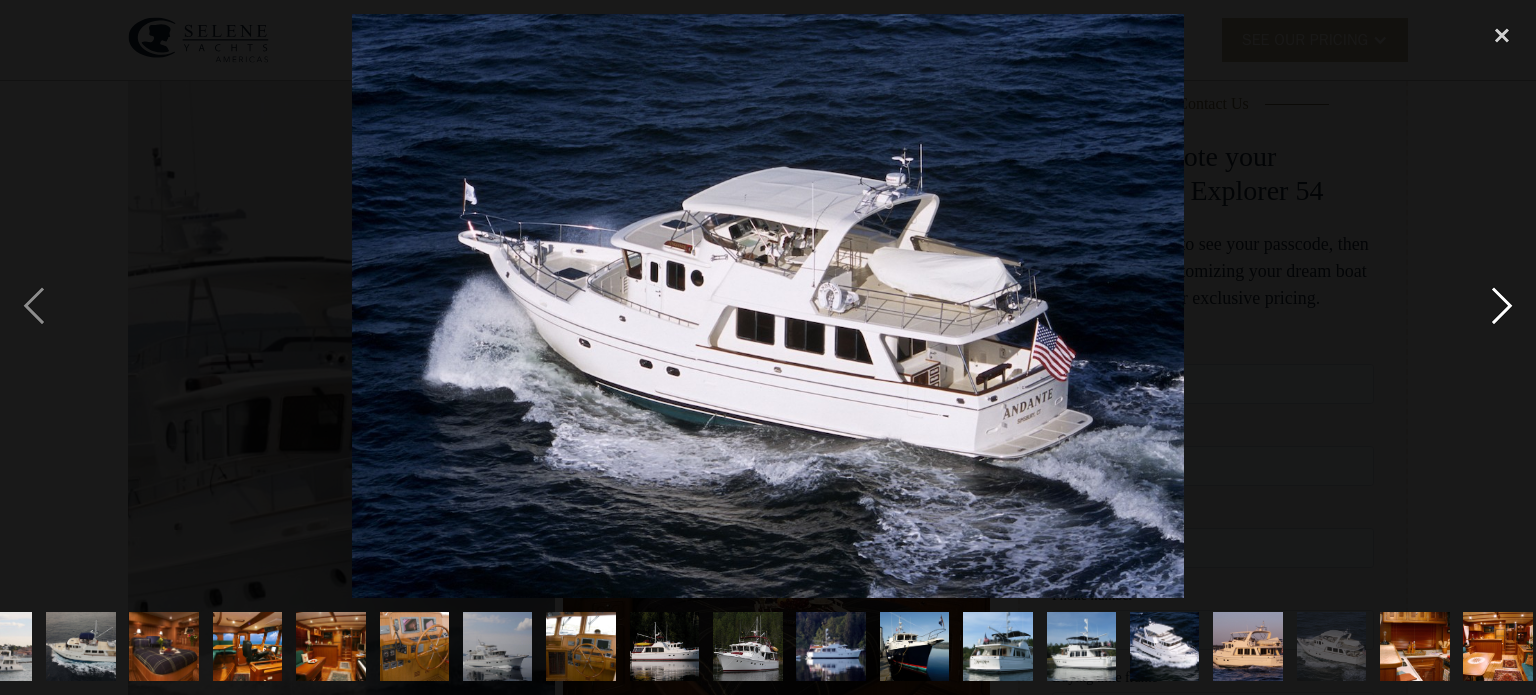 scroll, scrollTop: 0, scrollLeft: 229, axis: horizontal 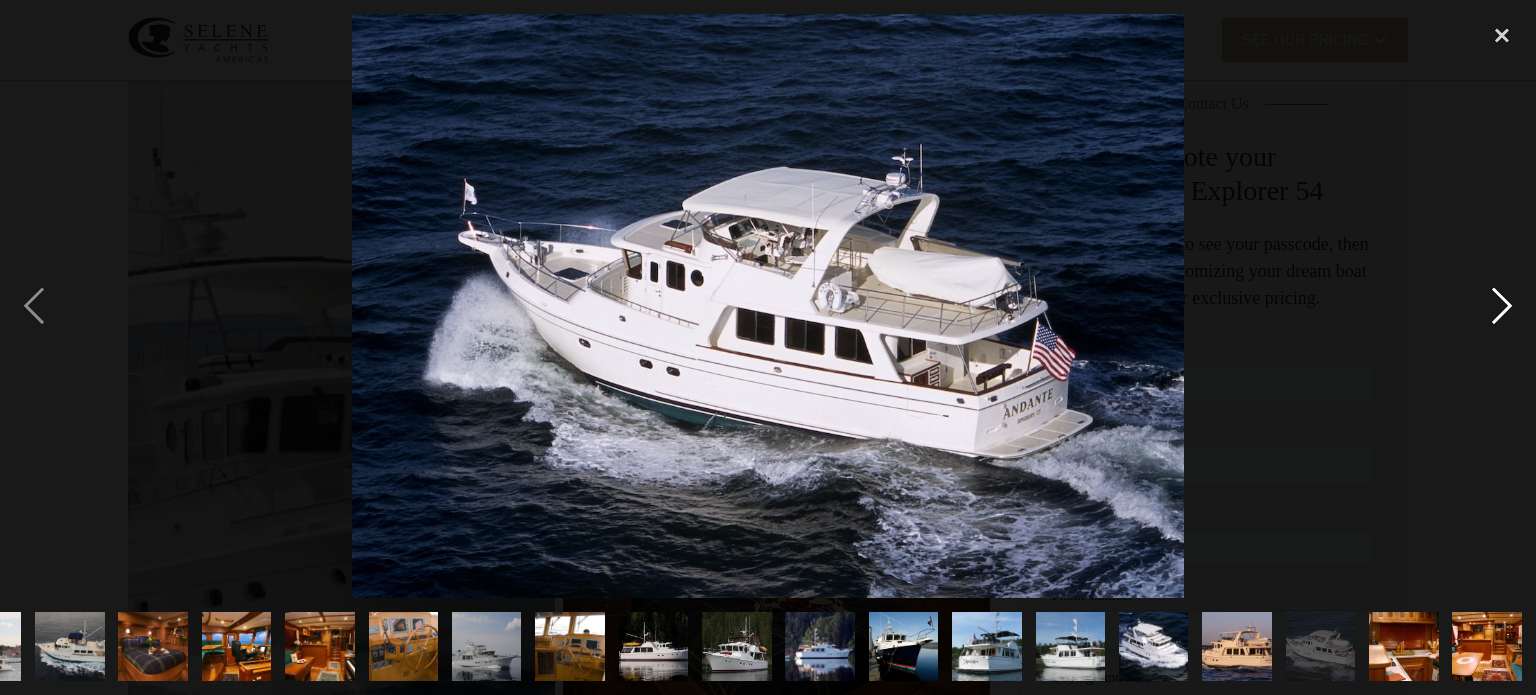 click at bounding box center [1502, 306] 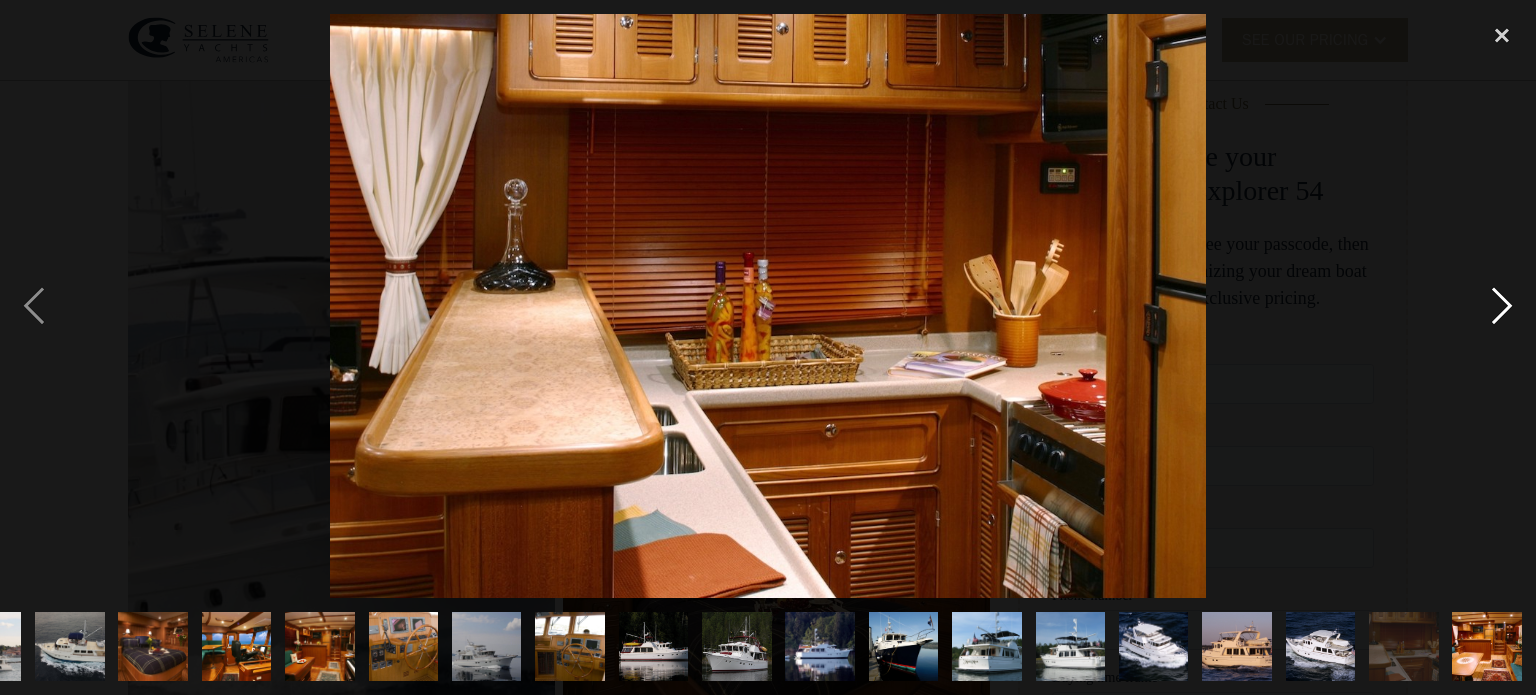 click at bounding box center [1502, 306] 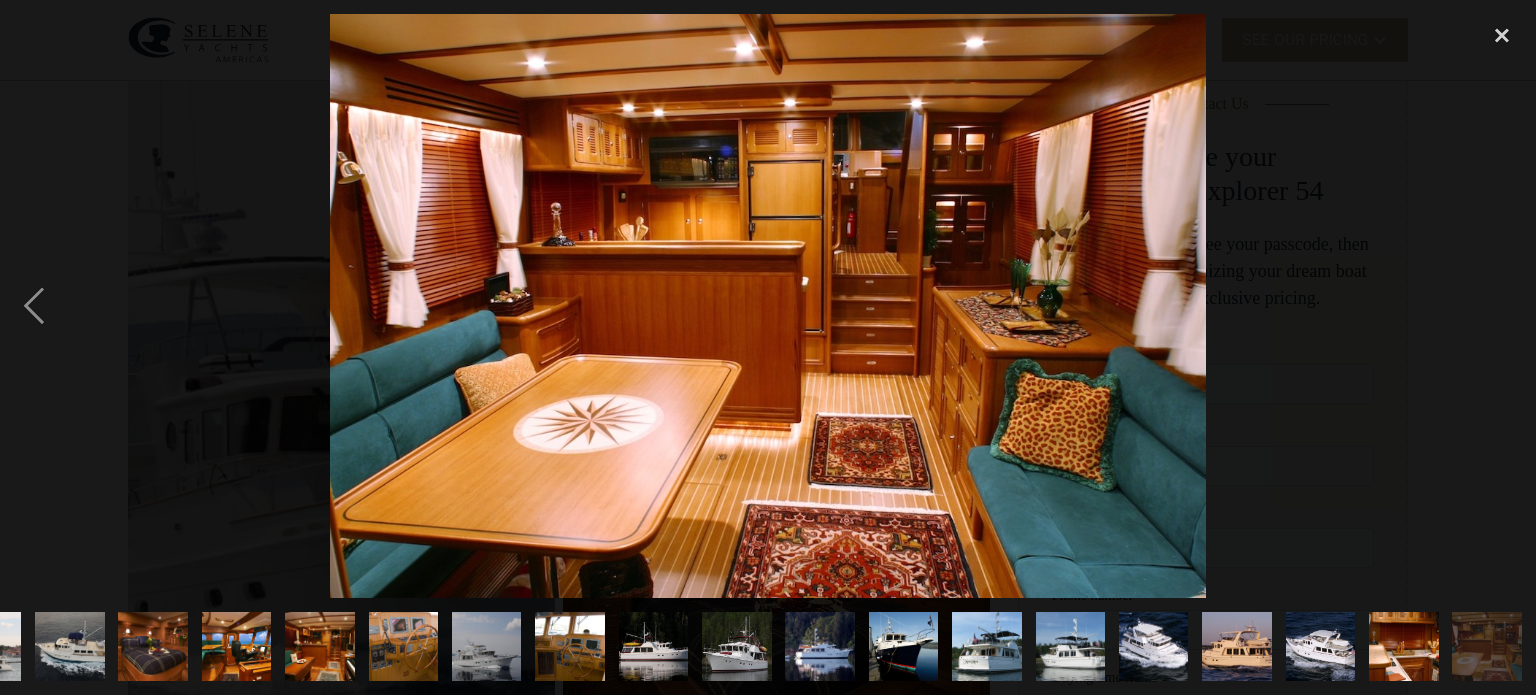 click at bounding box center [1502, 306] 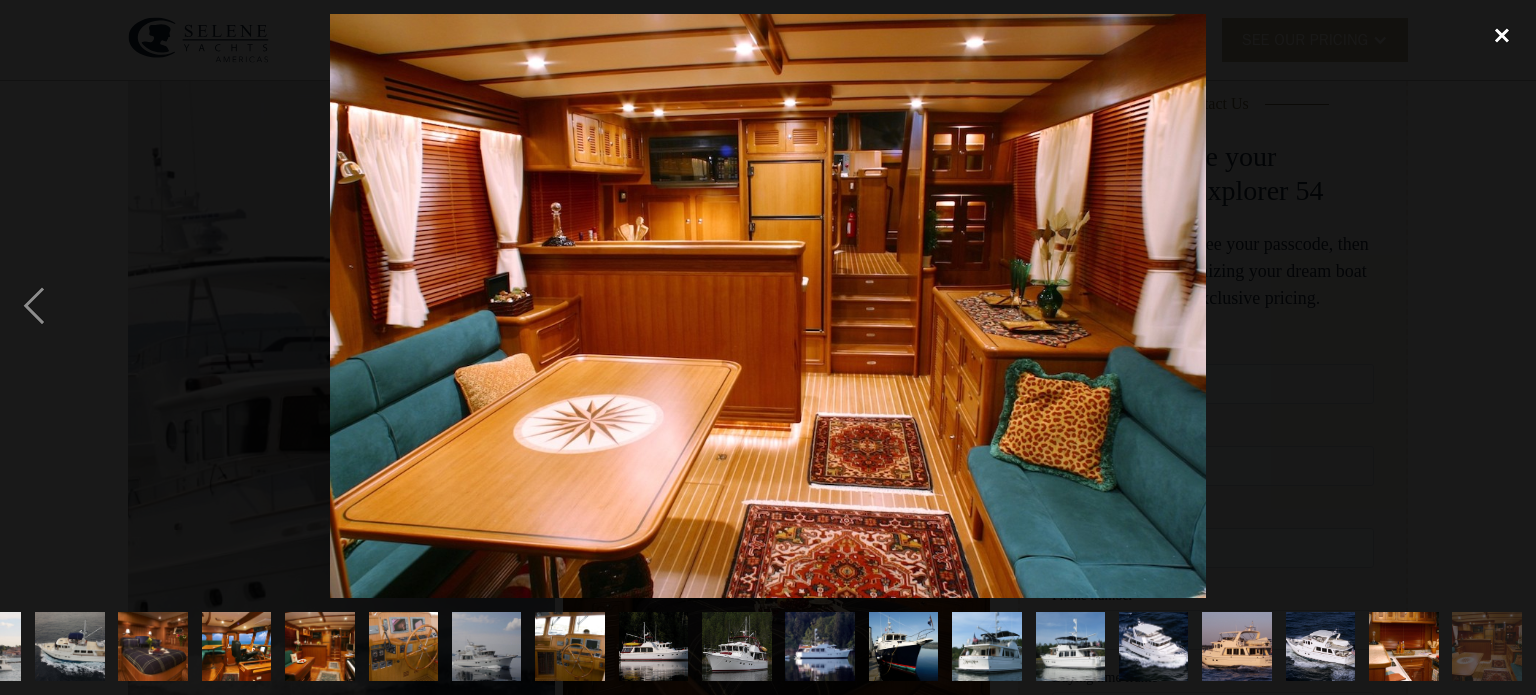 click at bounding box center (1502, 36) 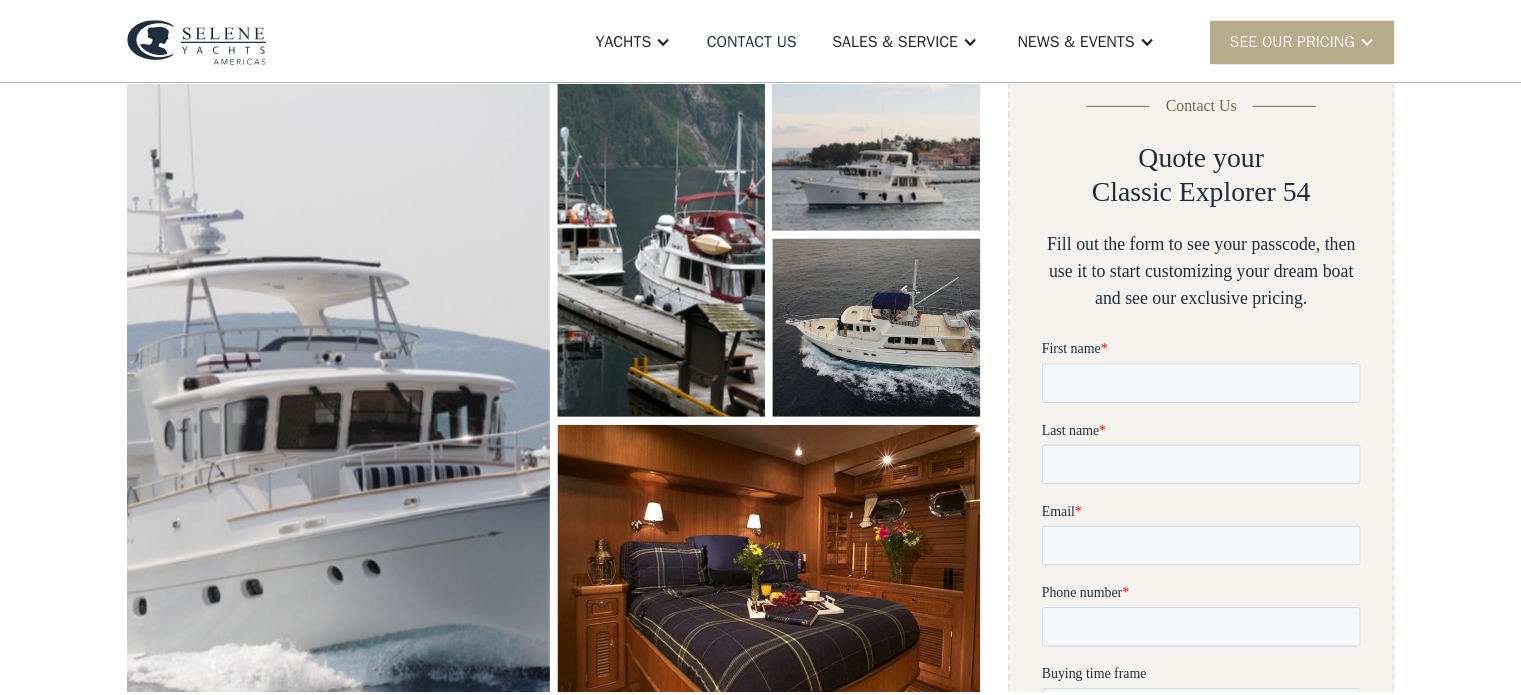 scroll, scrollTop: 368, scrollLeft: 0, axis: vertical 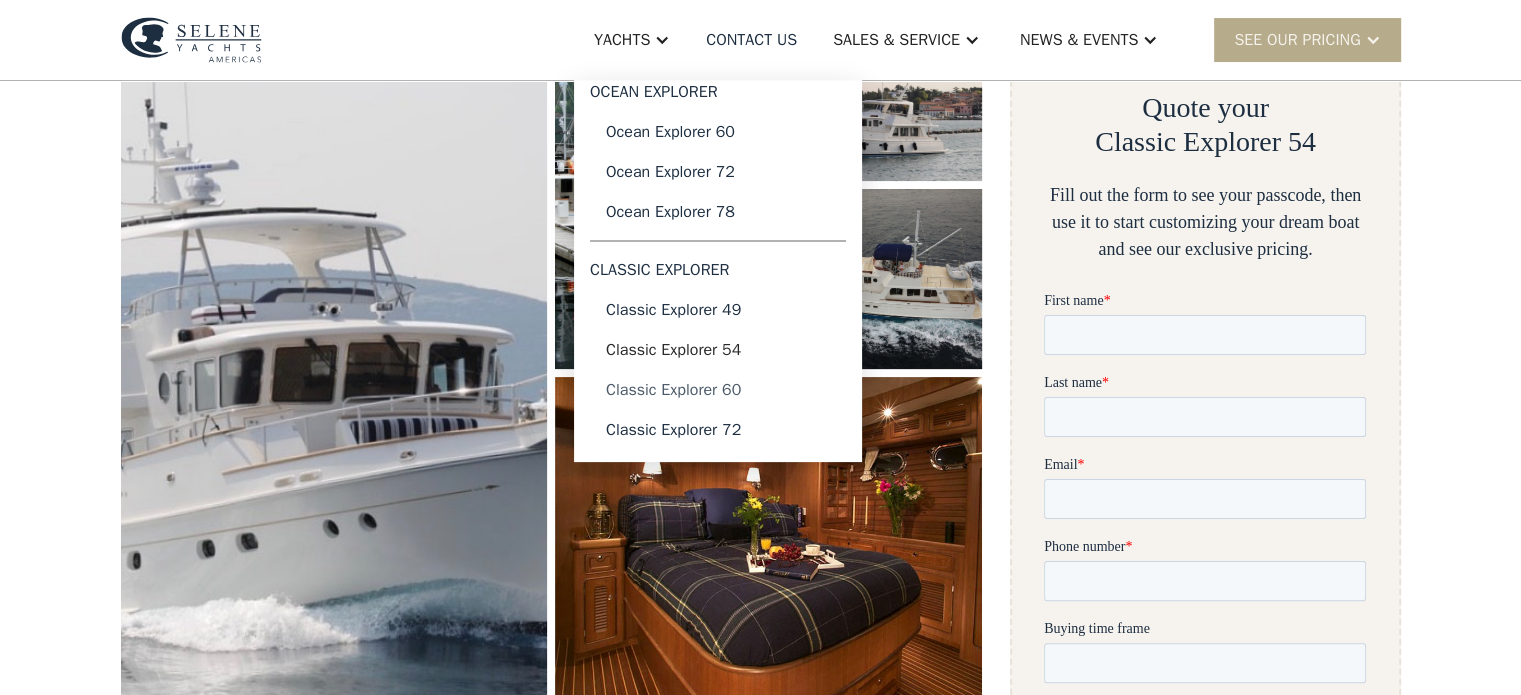 click on "Classic Explorer 60" at bounding box center [718, 390] 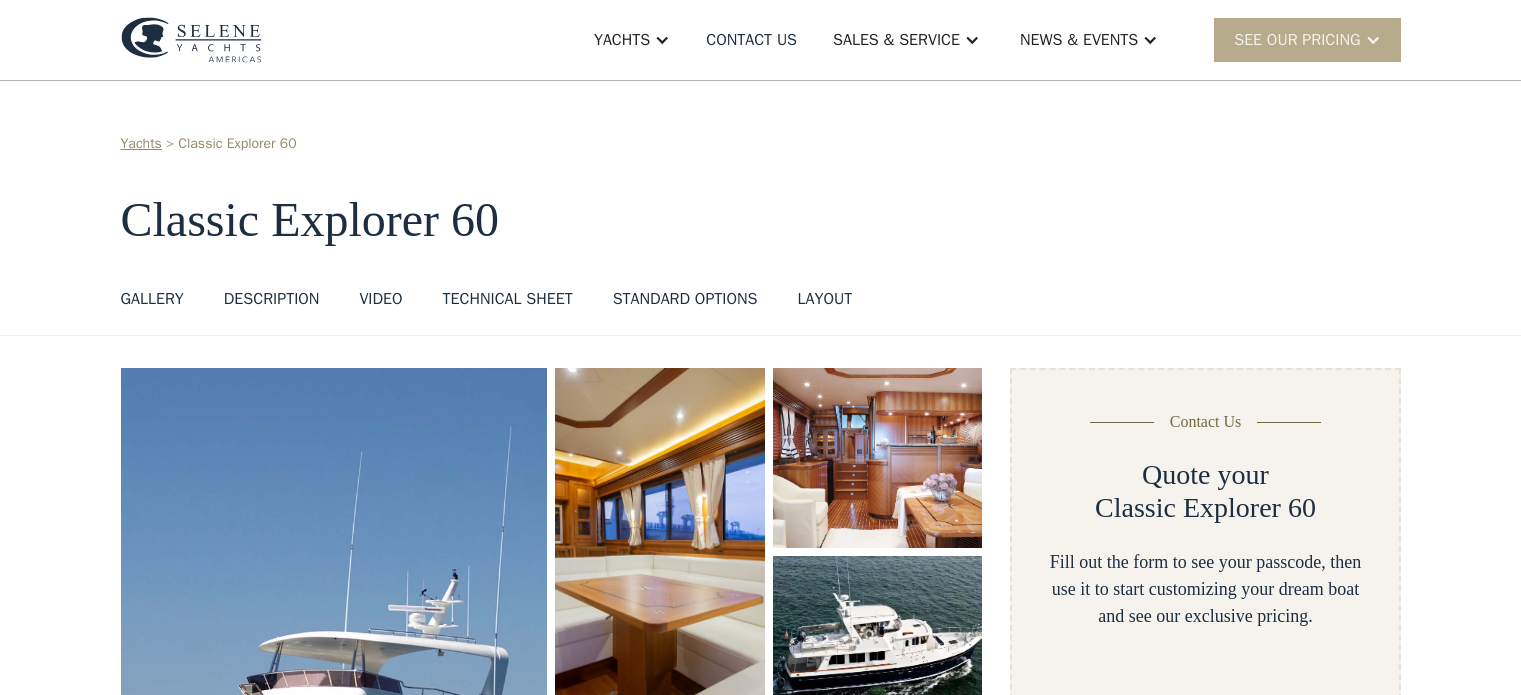 scroll, scrollTop: 0, scrollLeft: 0, axis: both 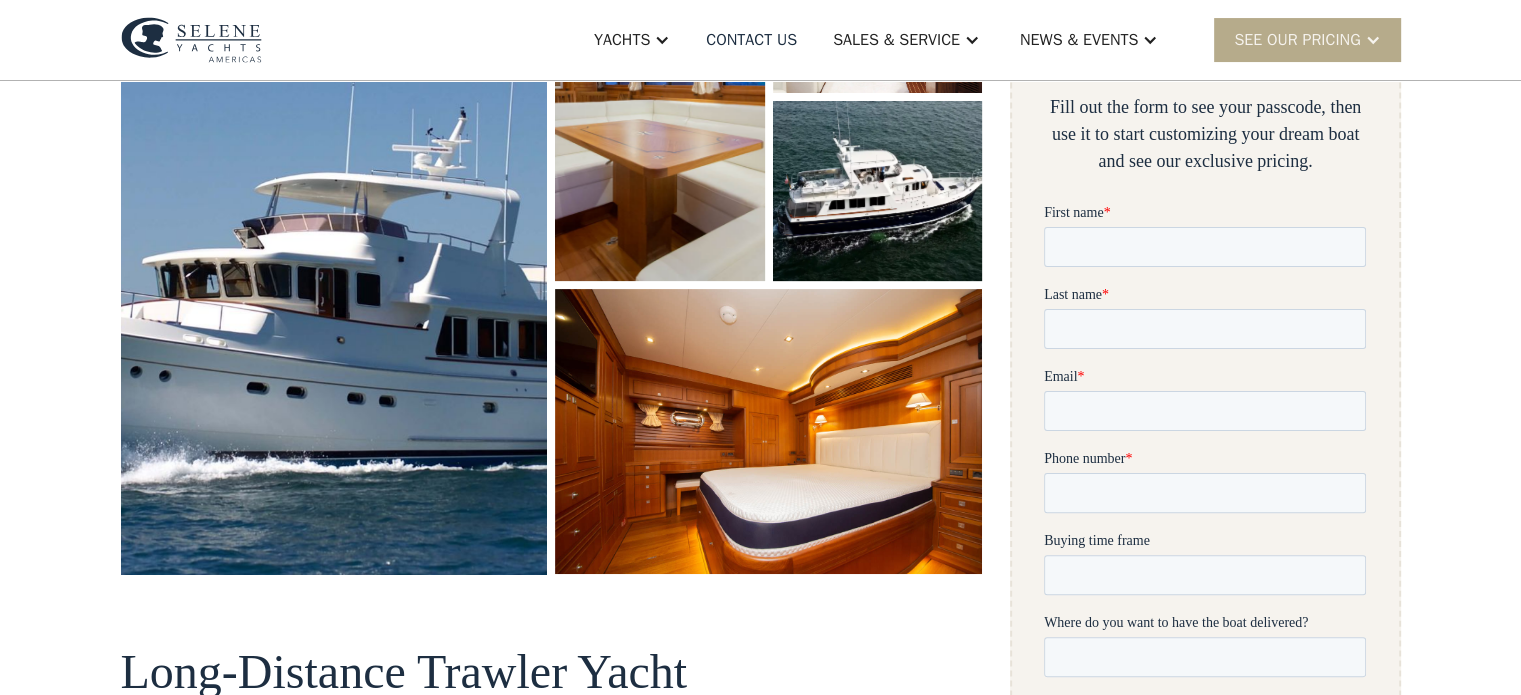 click at bounding box center [334, 243] 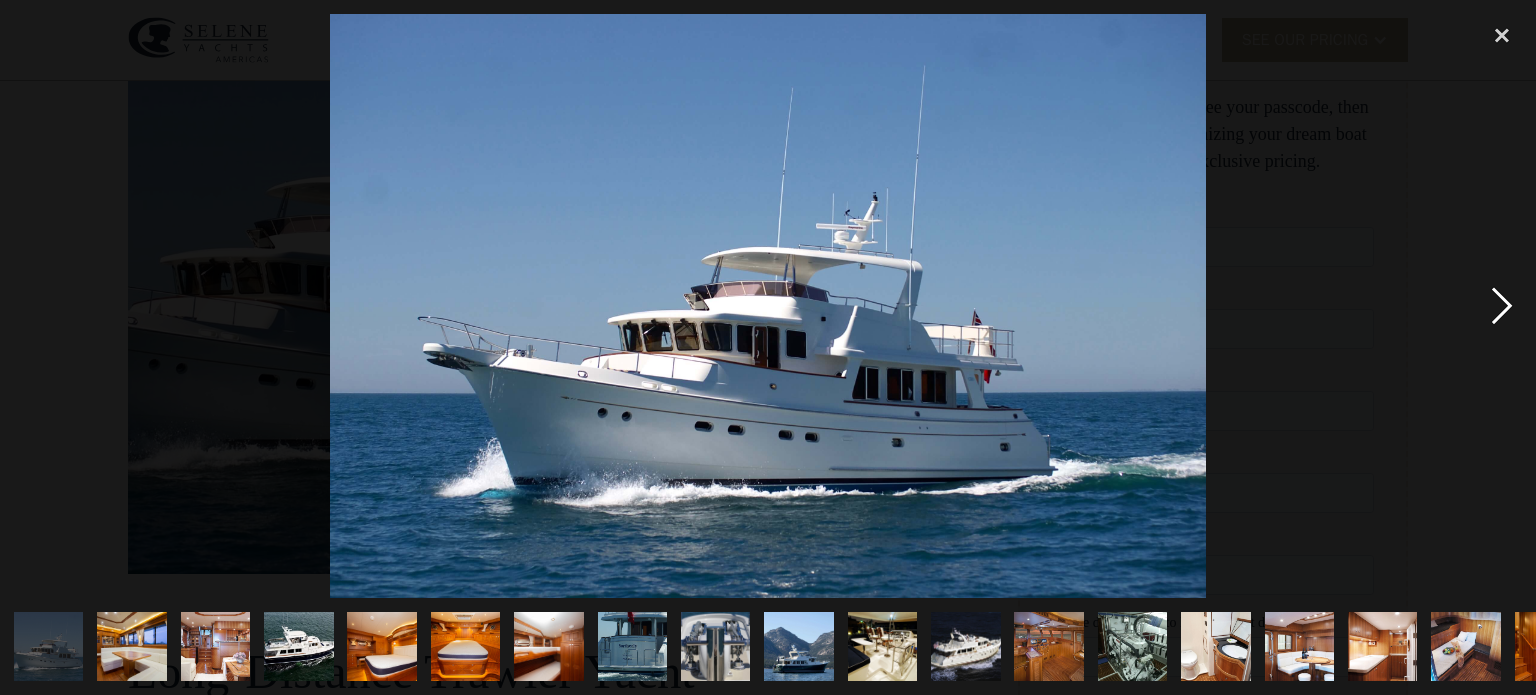 click at bounding box center [1502, 306] 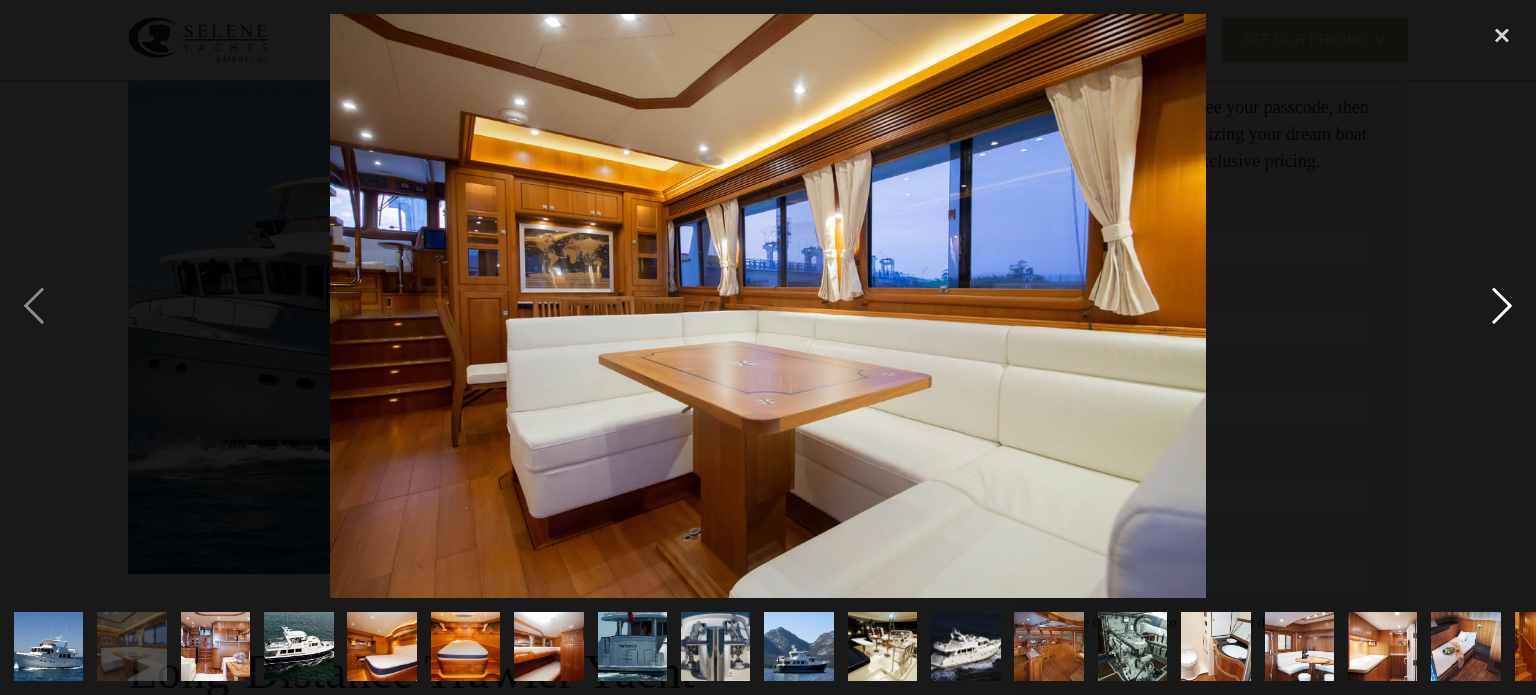 click at bounding box center [1502, 306] 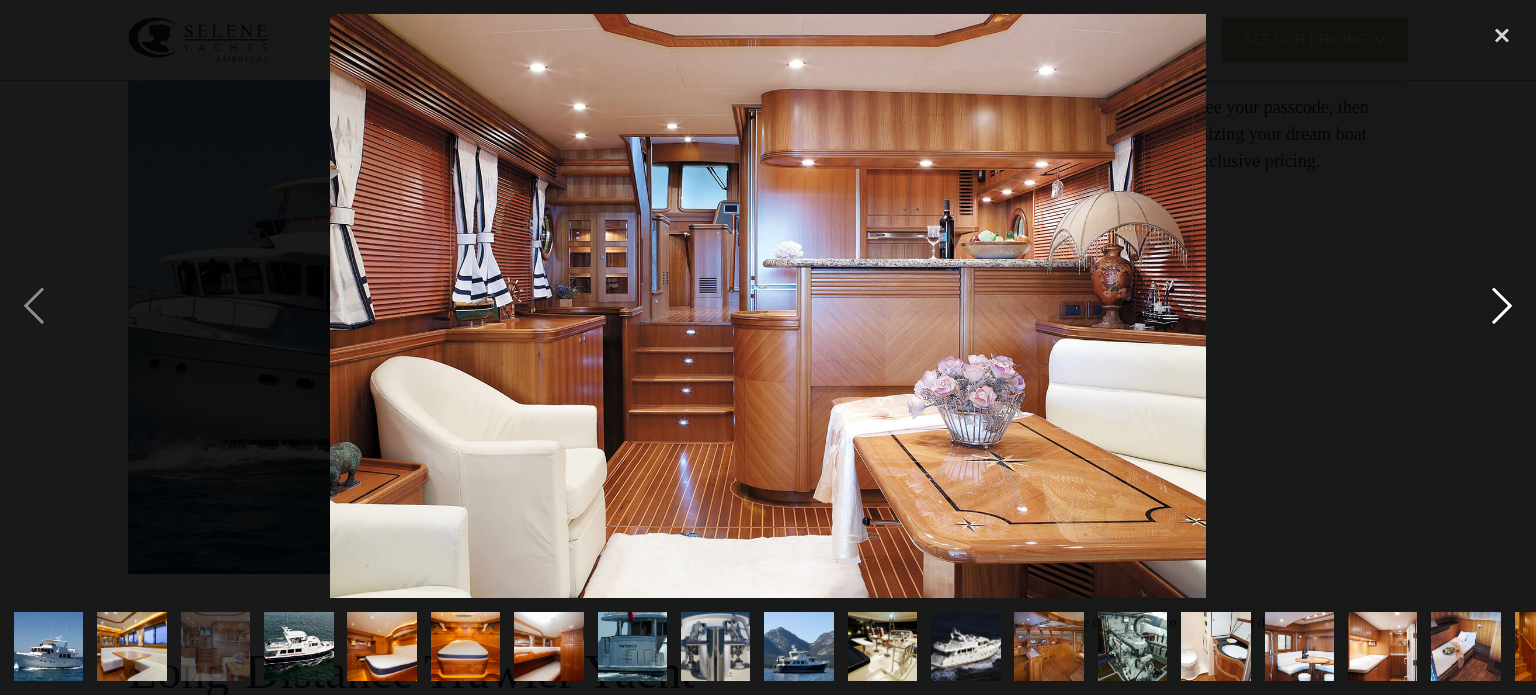 click at bounding box center (1502, 306) 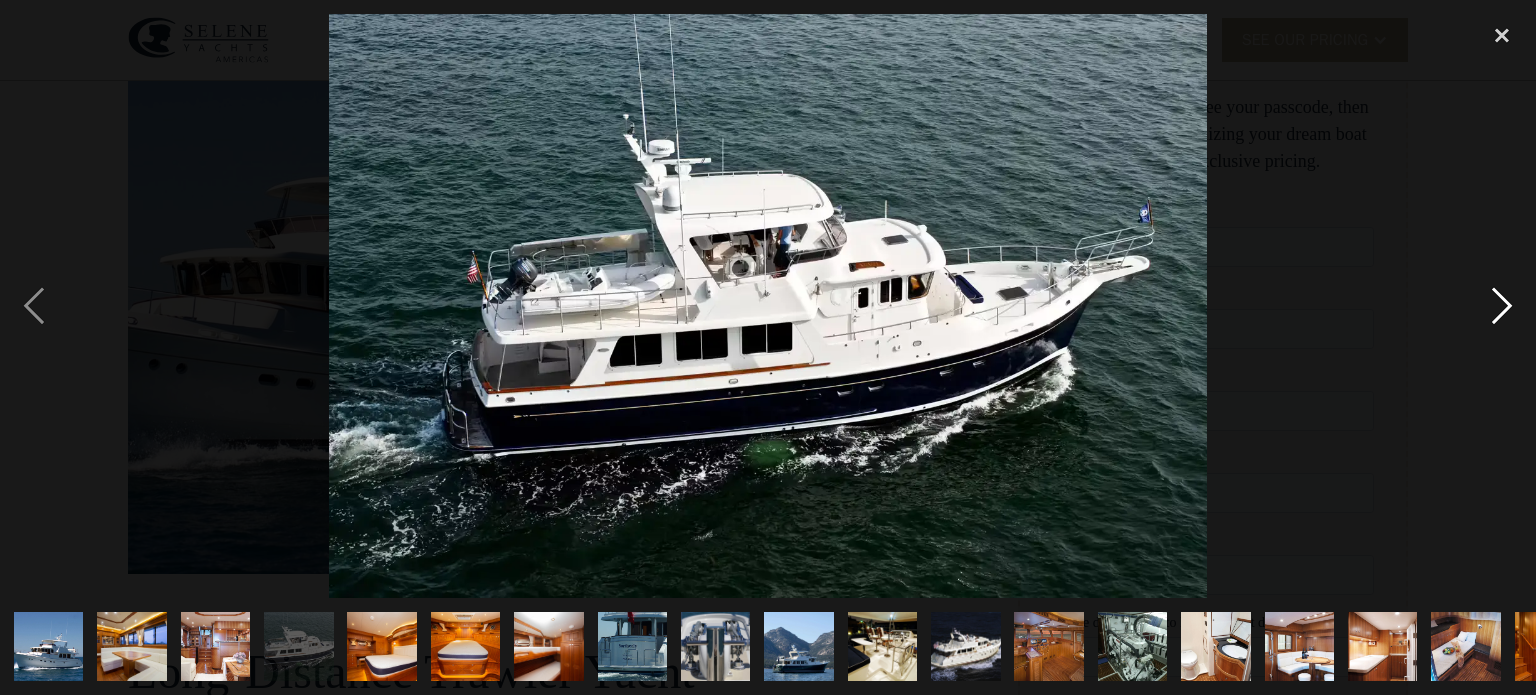 click at bounding box center (1502, 306) 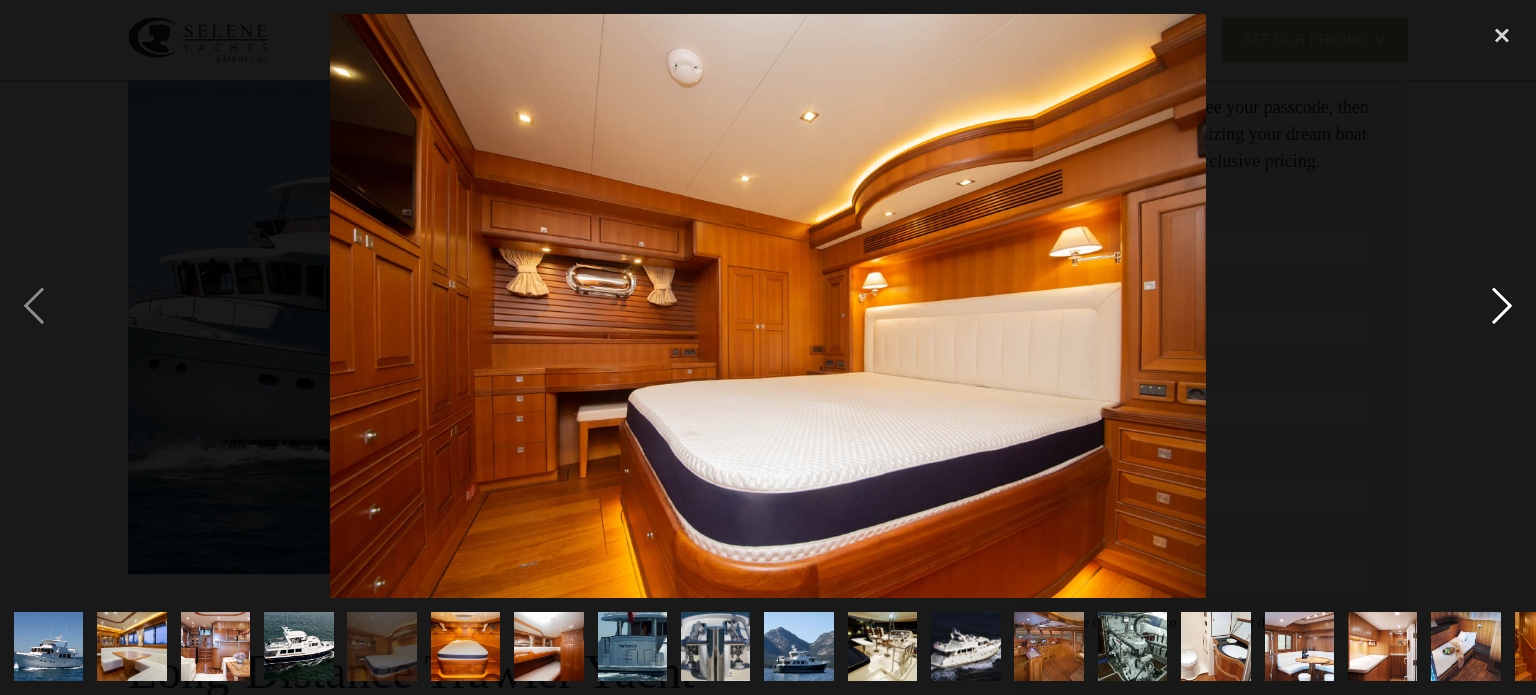 click at bounding box center (1502, 306) 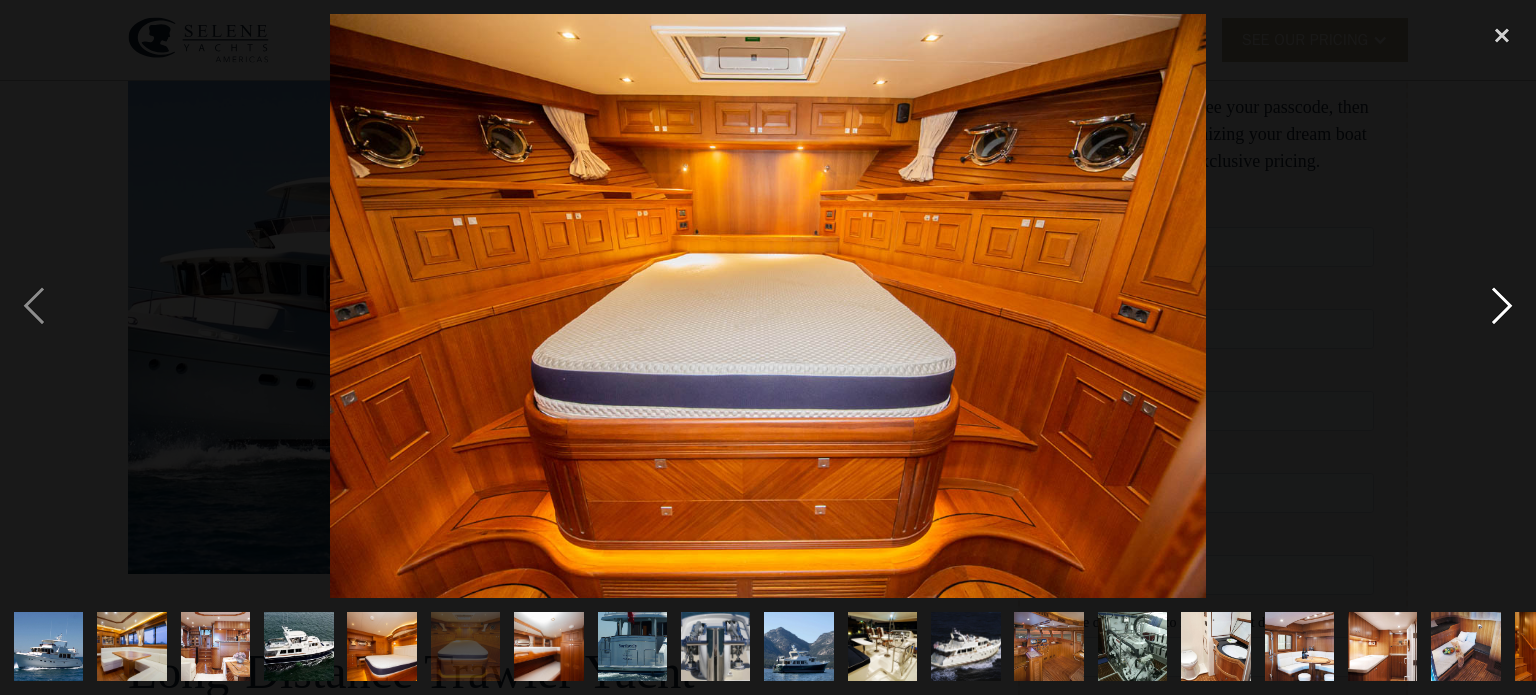 click at bounding box center (1502, 306) 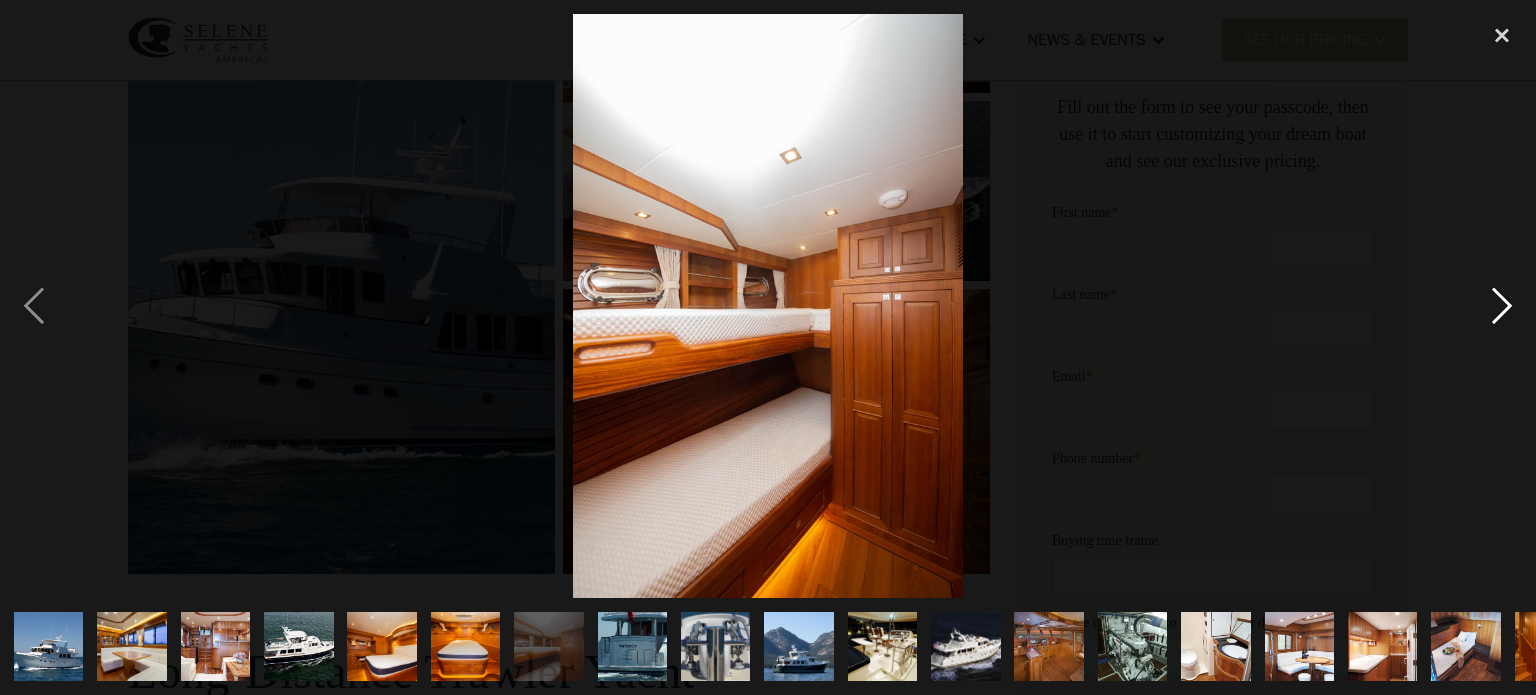 click at bounding box center [1502, 306] 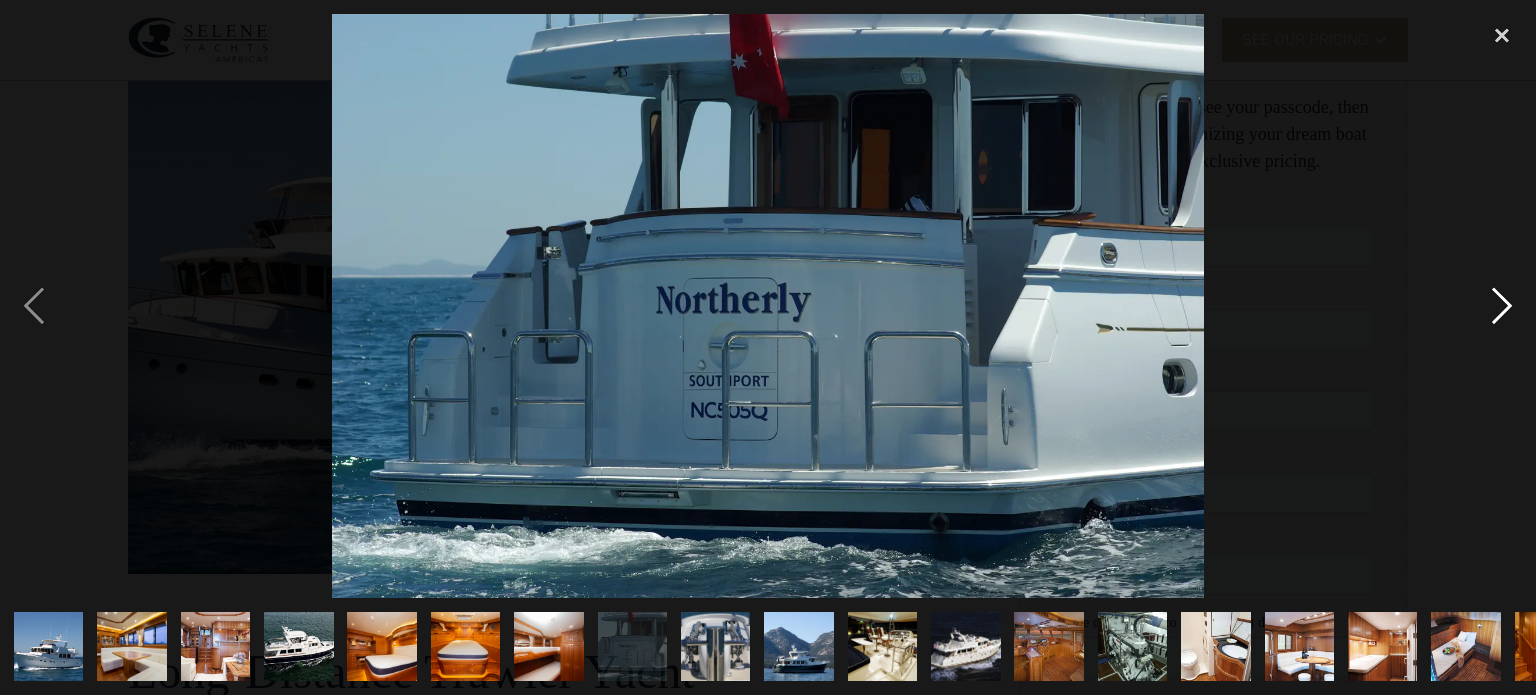 click at bounding box center (1502, 306) 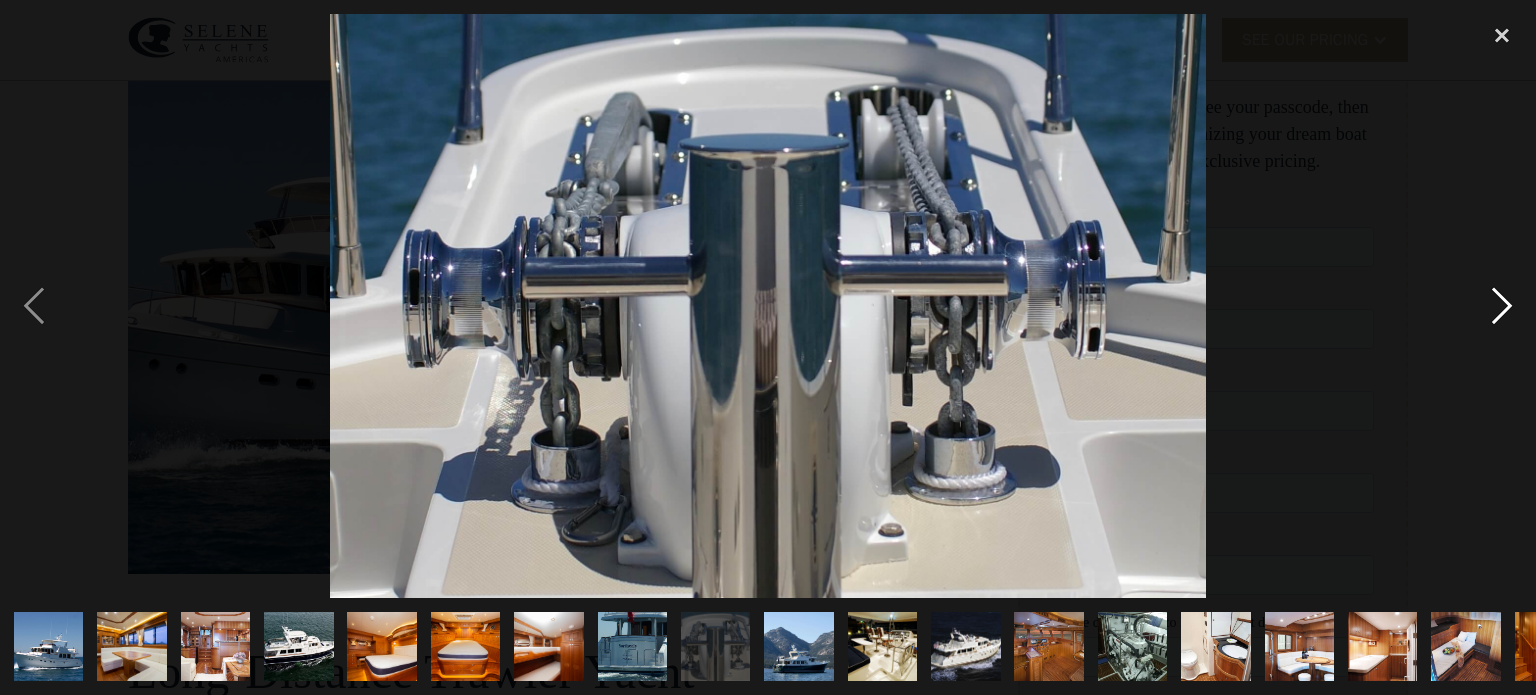 click at bounding box center (1502, 306) 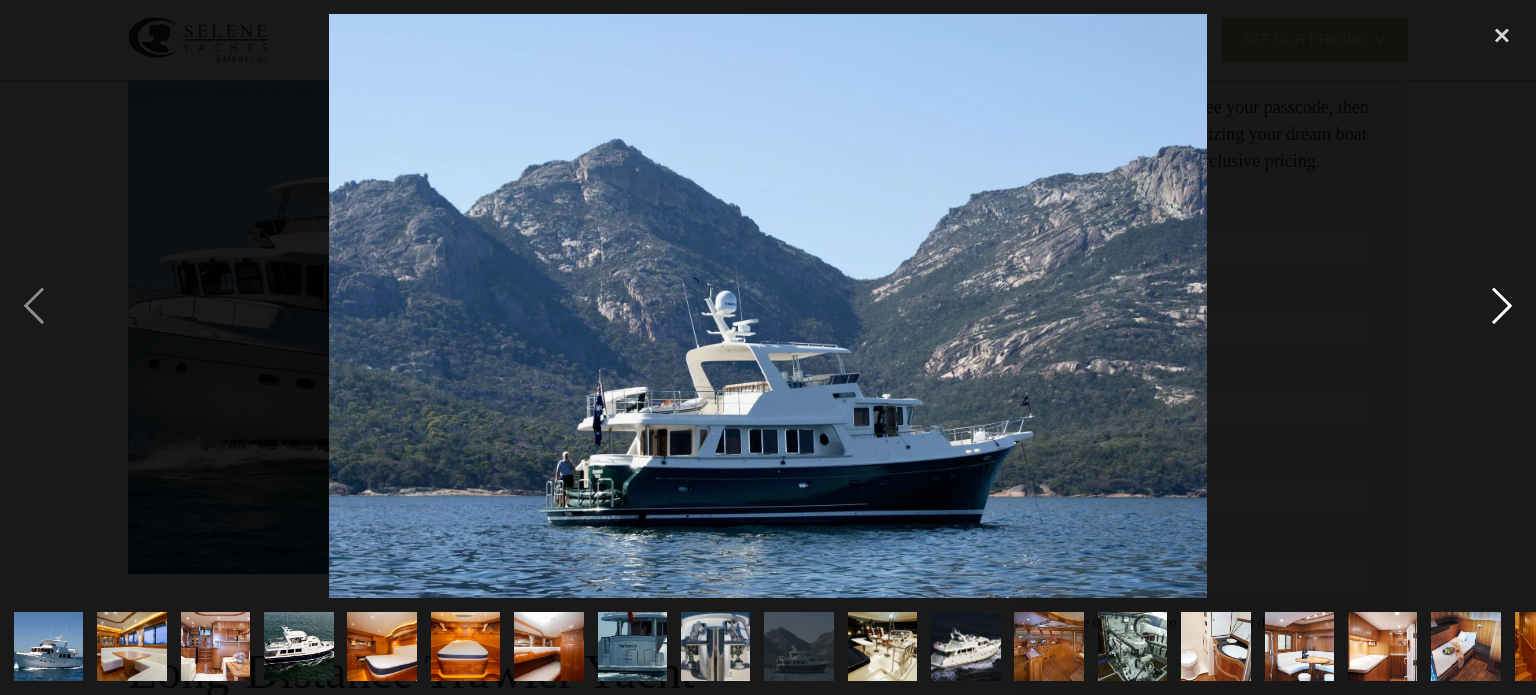 click at bounding box center (1502, 306) 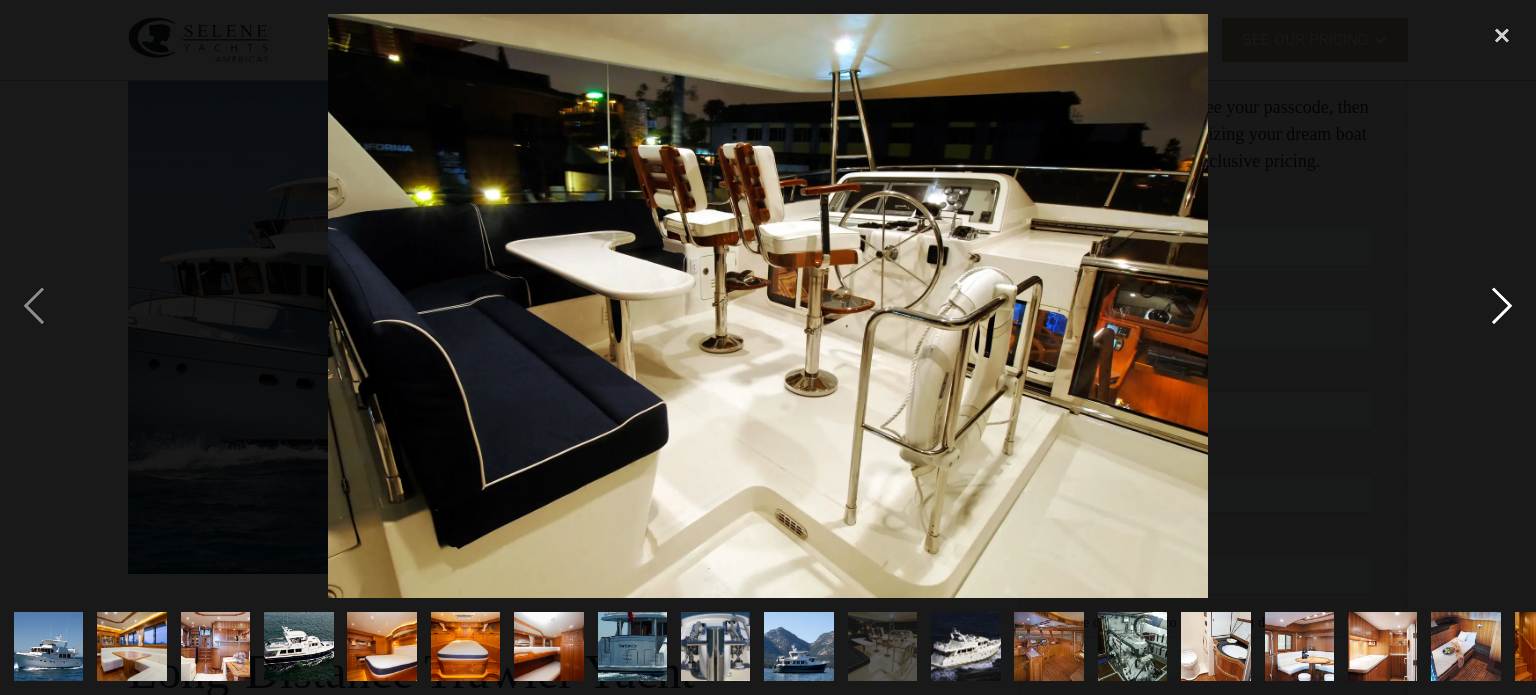 click at bounding box center (1502, 306) 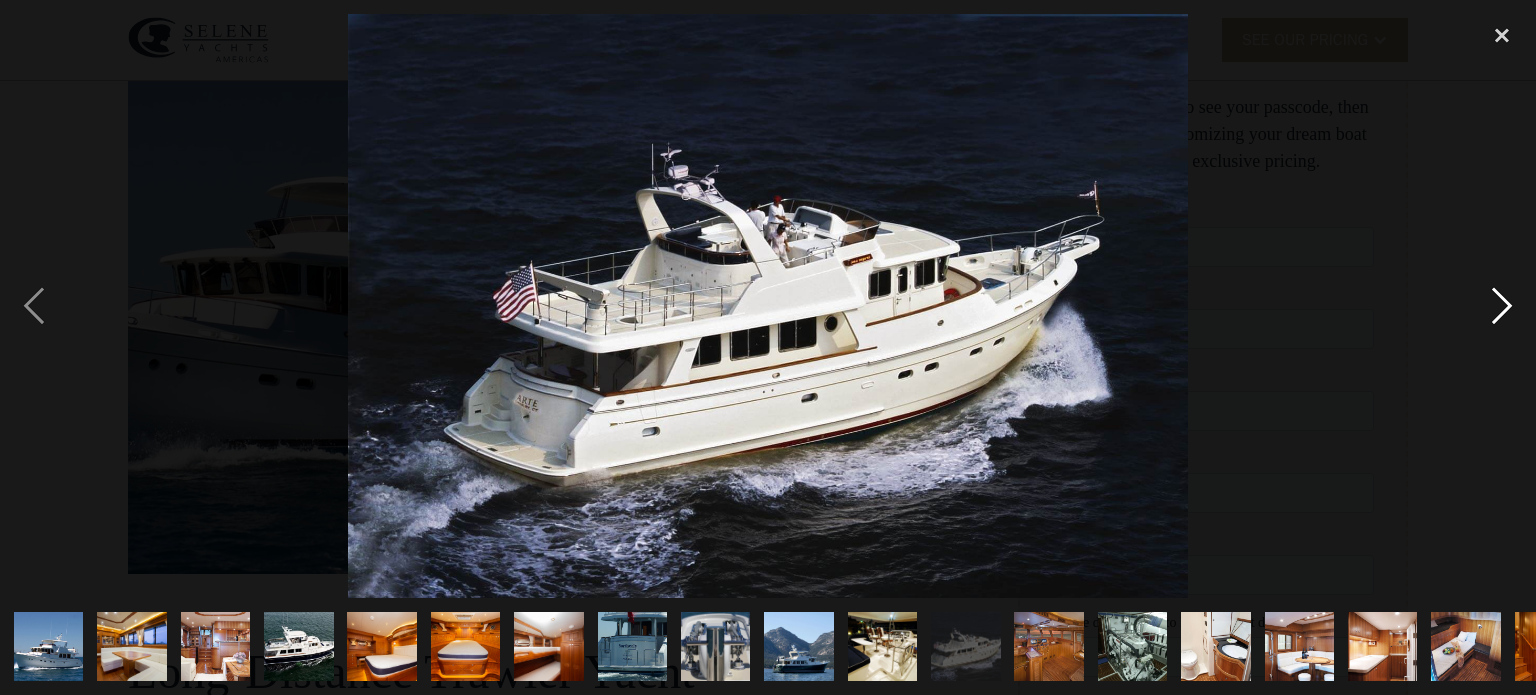 click at bounding box center (1502, 306) 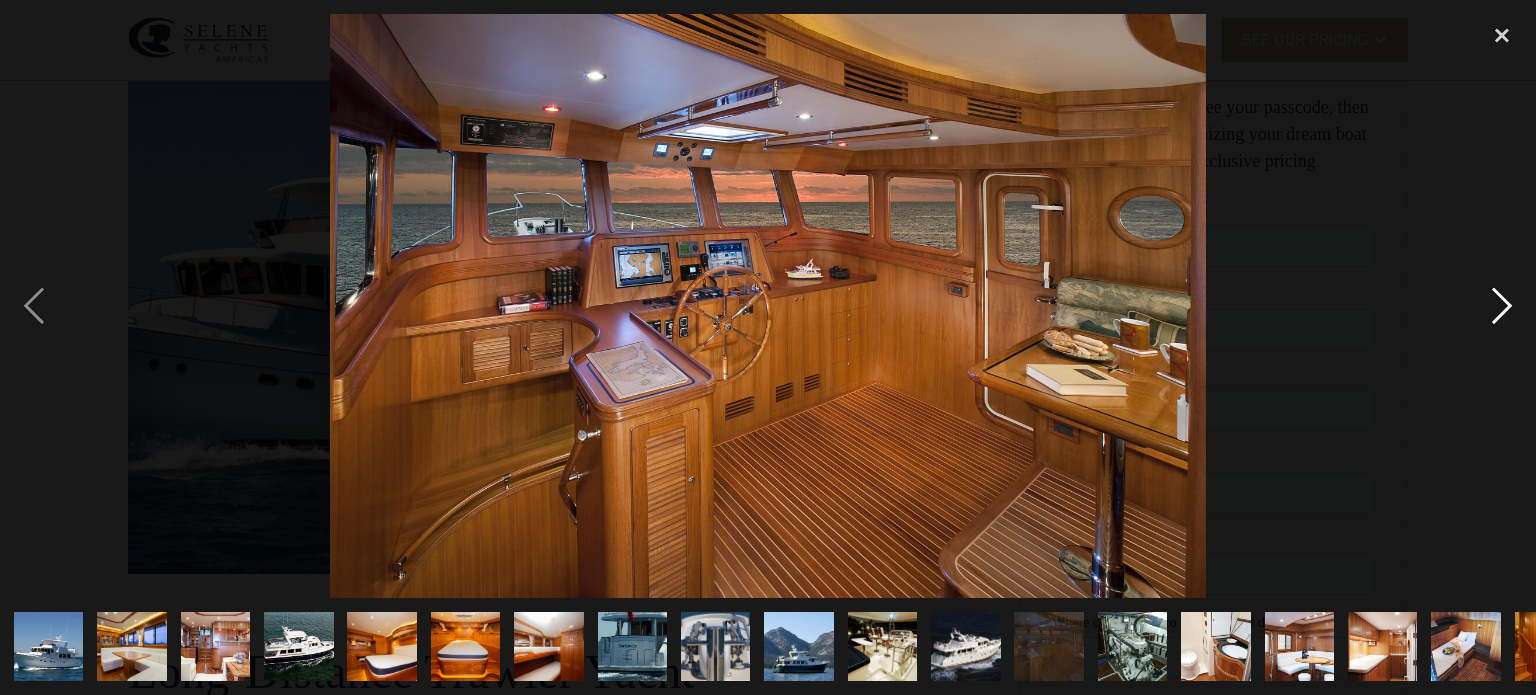 click at bounding box center (1502, 306) 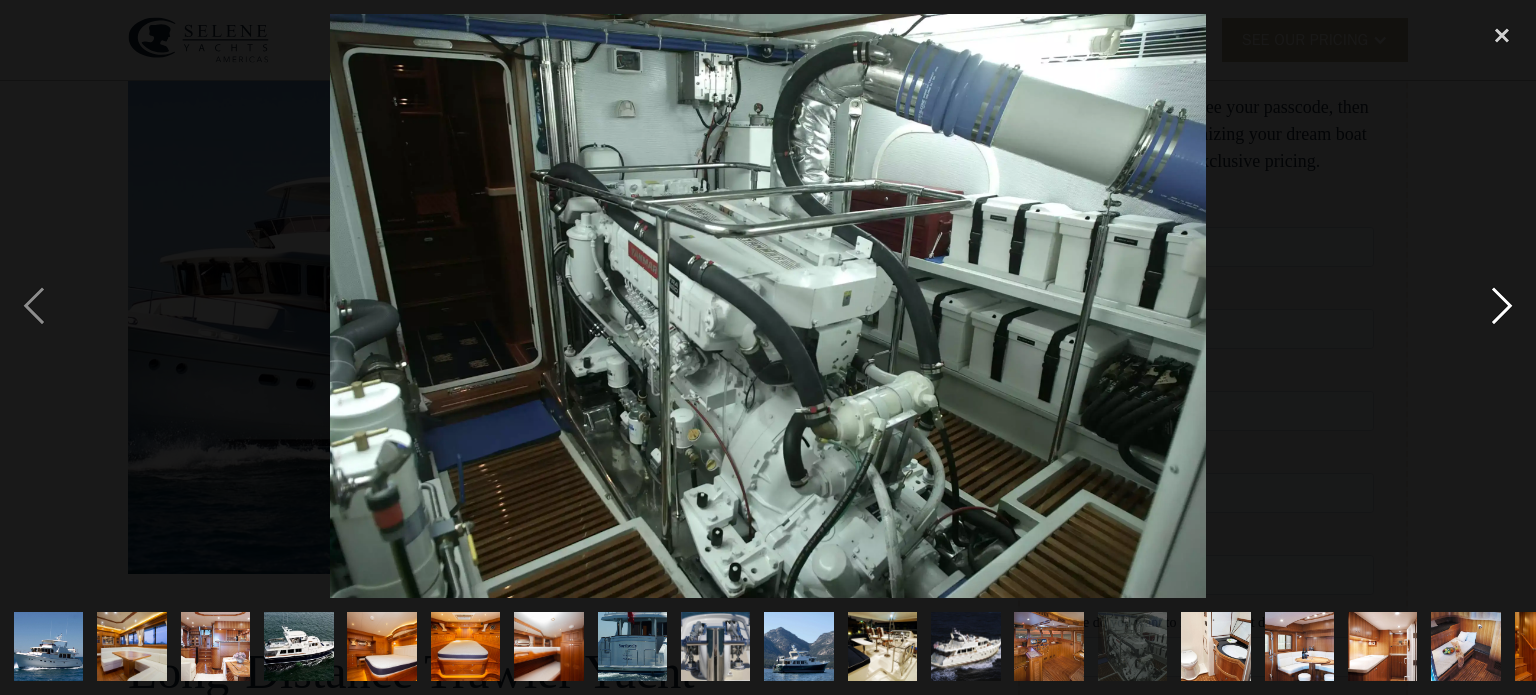 click at bounding box center (1502, 306) 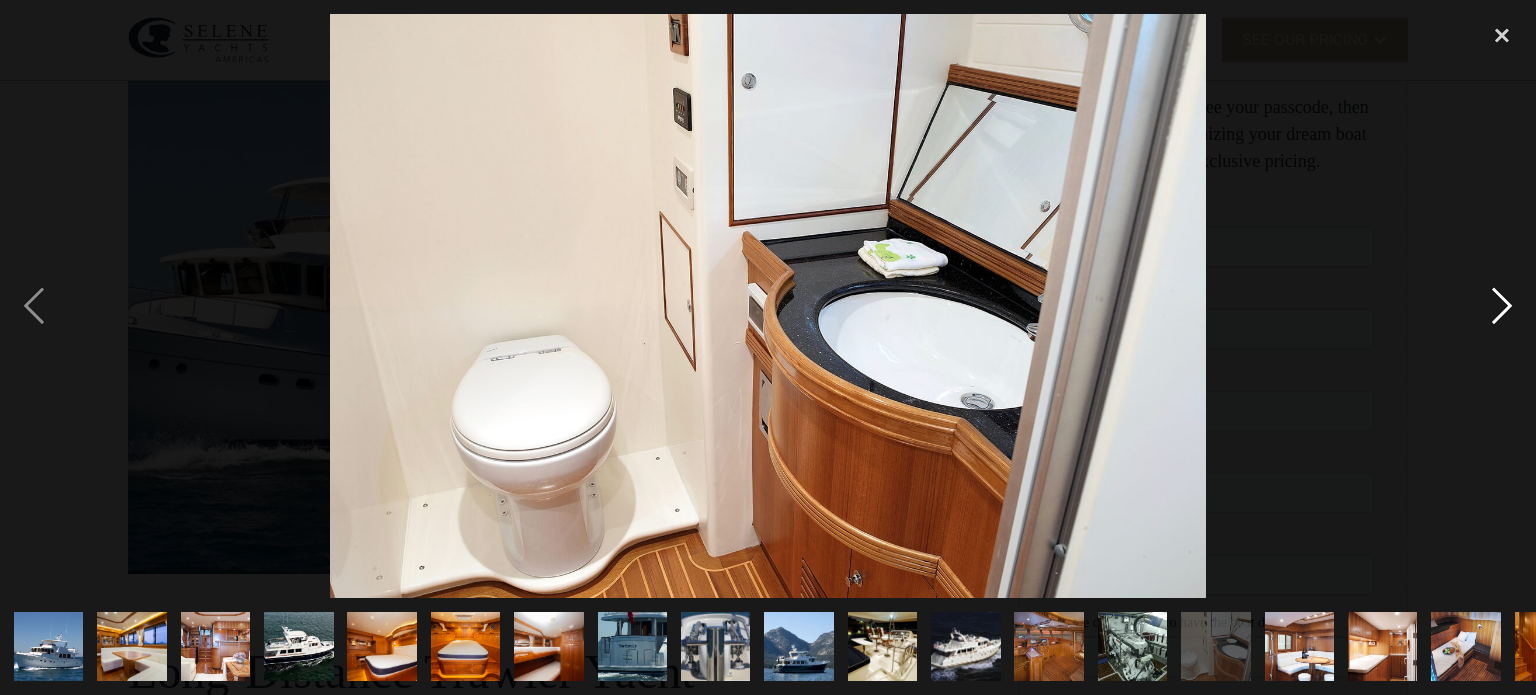 click at bounding box center [1502, 306] 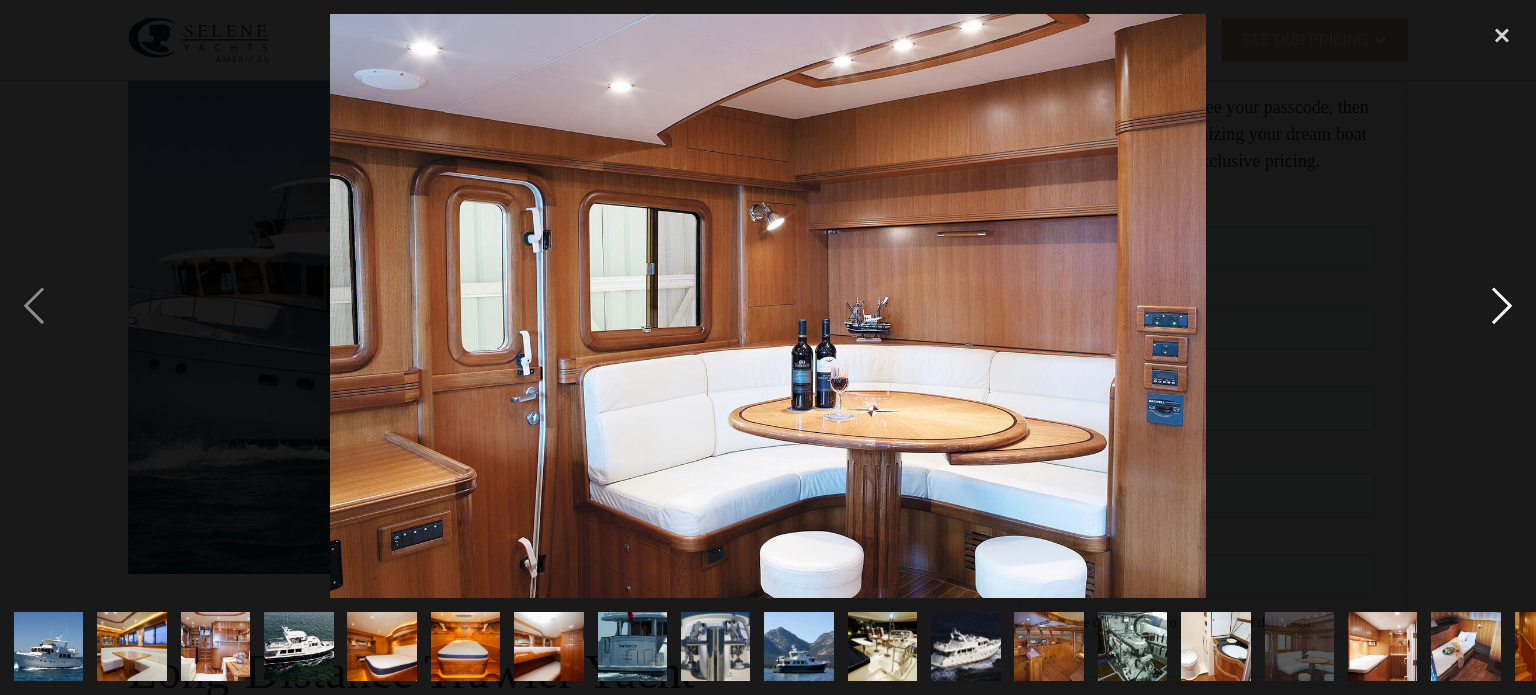 click at bounding box center (1502, 306) 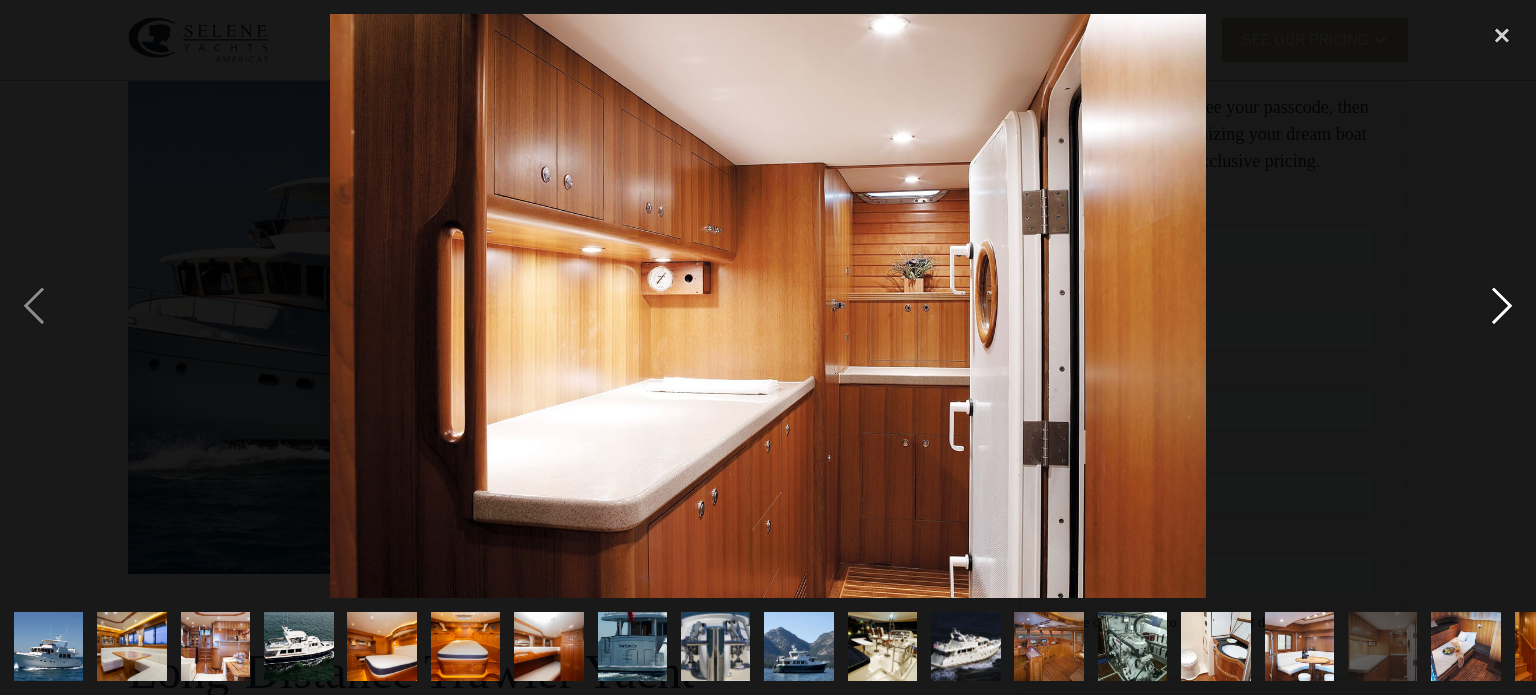 click at bounding box center (1502, 306) 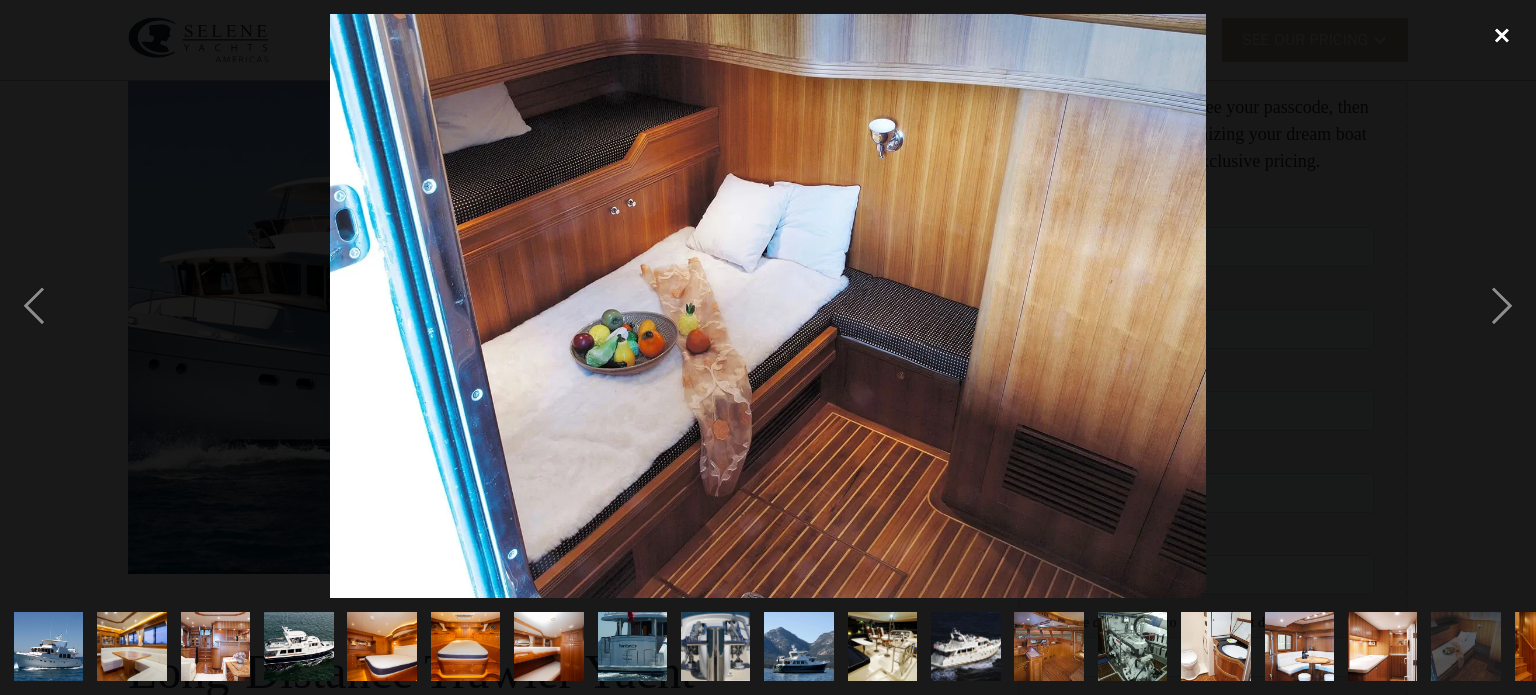 click at bounding box center [1502, 36] 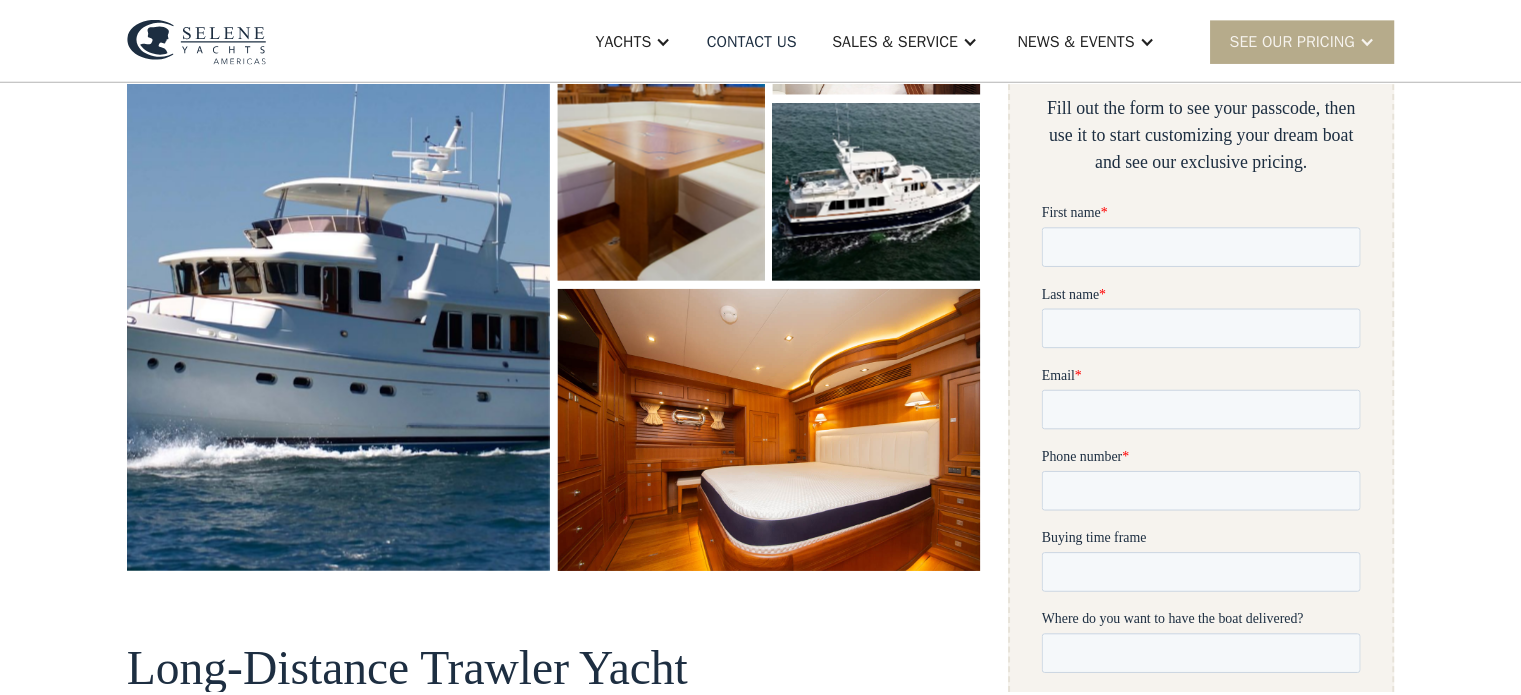 scroll, scrollTop: 368, scrollLeft: 0, axis: vertical 